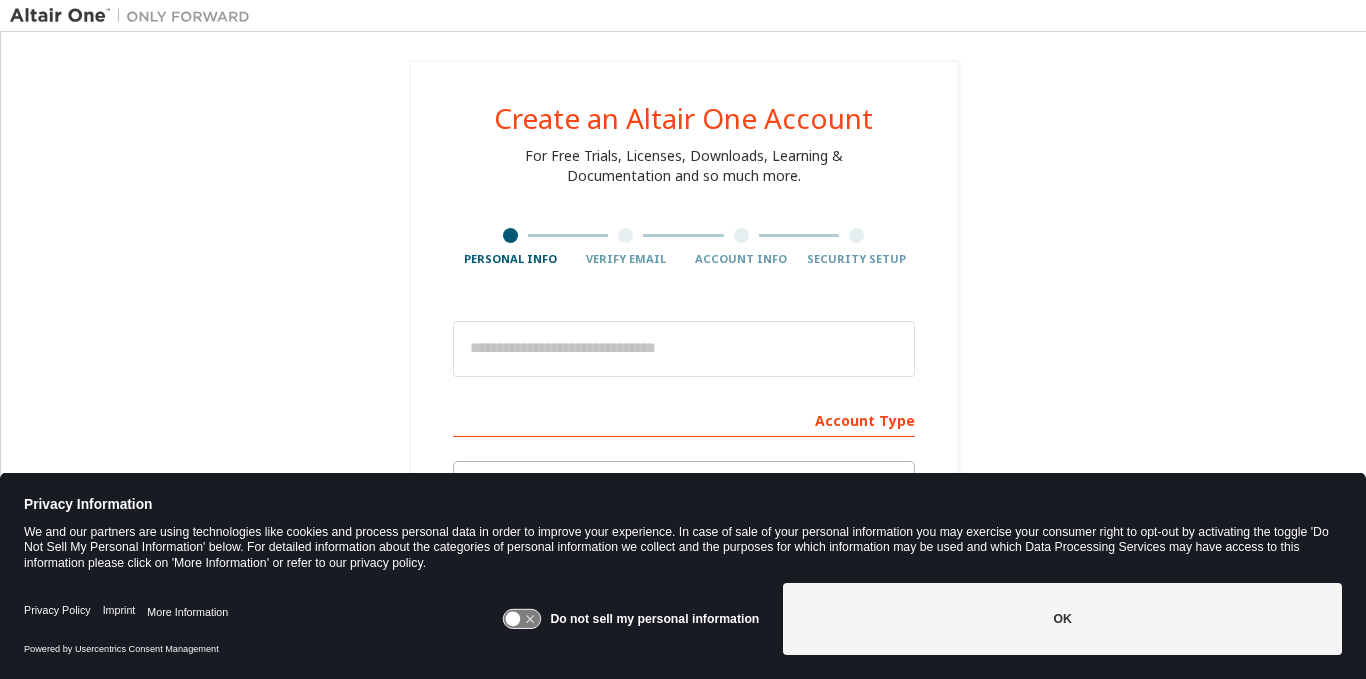 scroll, scrollTop: 0, scrollLeft: 0, axis: both 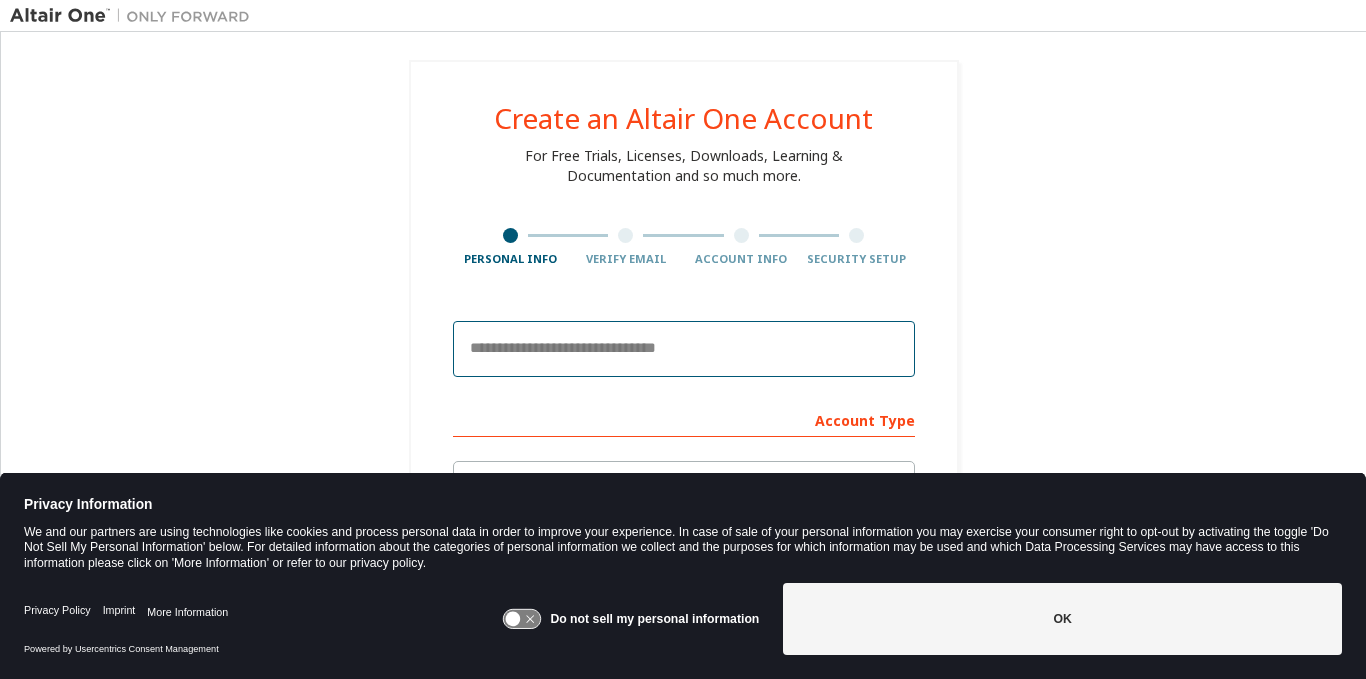 click at bounding box center [684, 349] 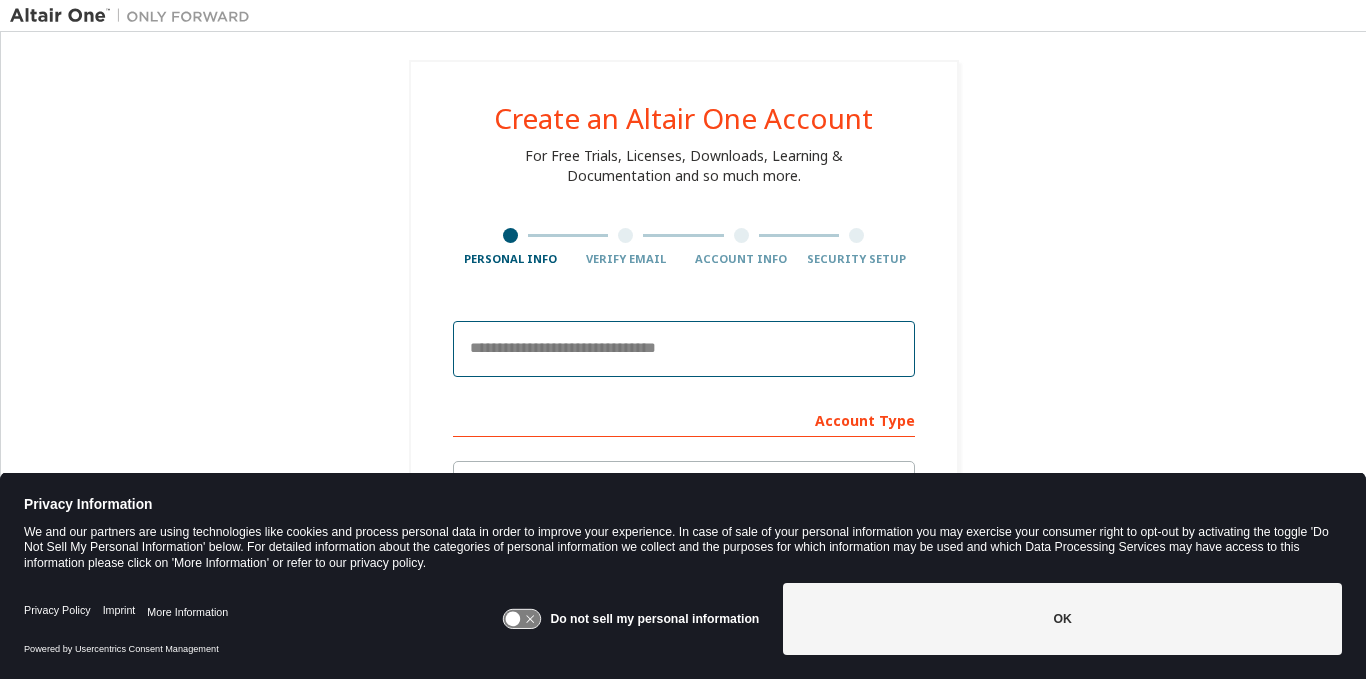 type on "**********" 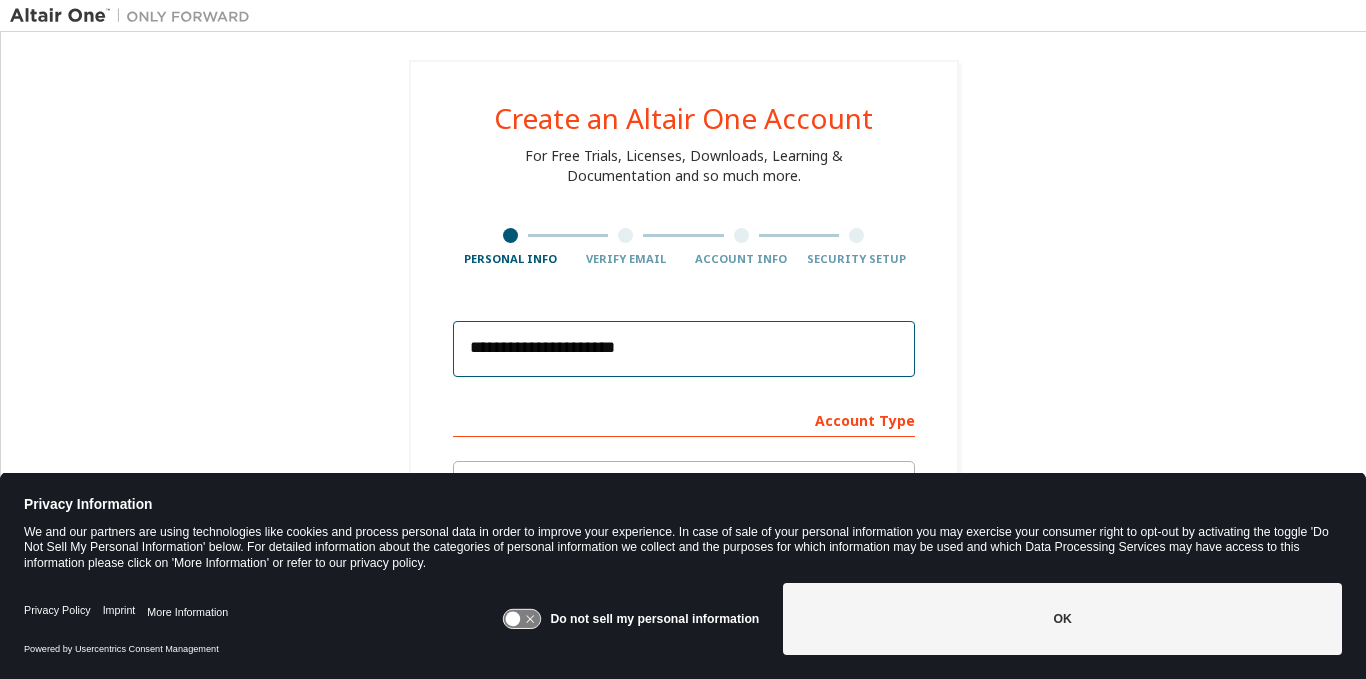 click on "**********" at bounding box center [684, 349] 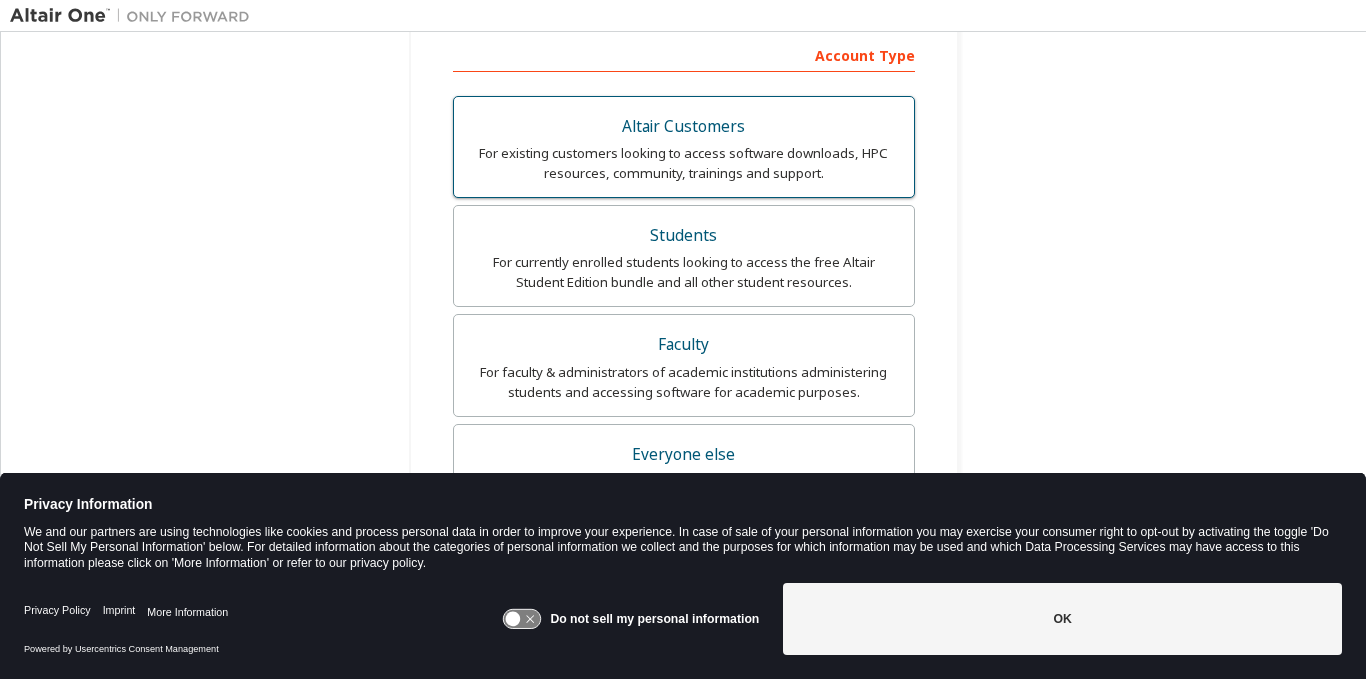 scroll, scrollTop: 400, scrollLeft: 0, axis: vertical 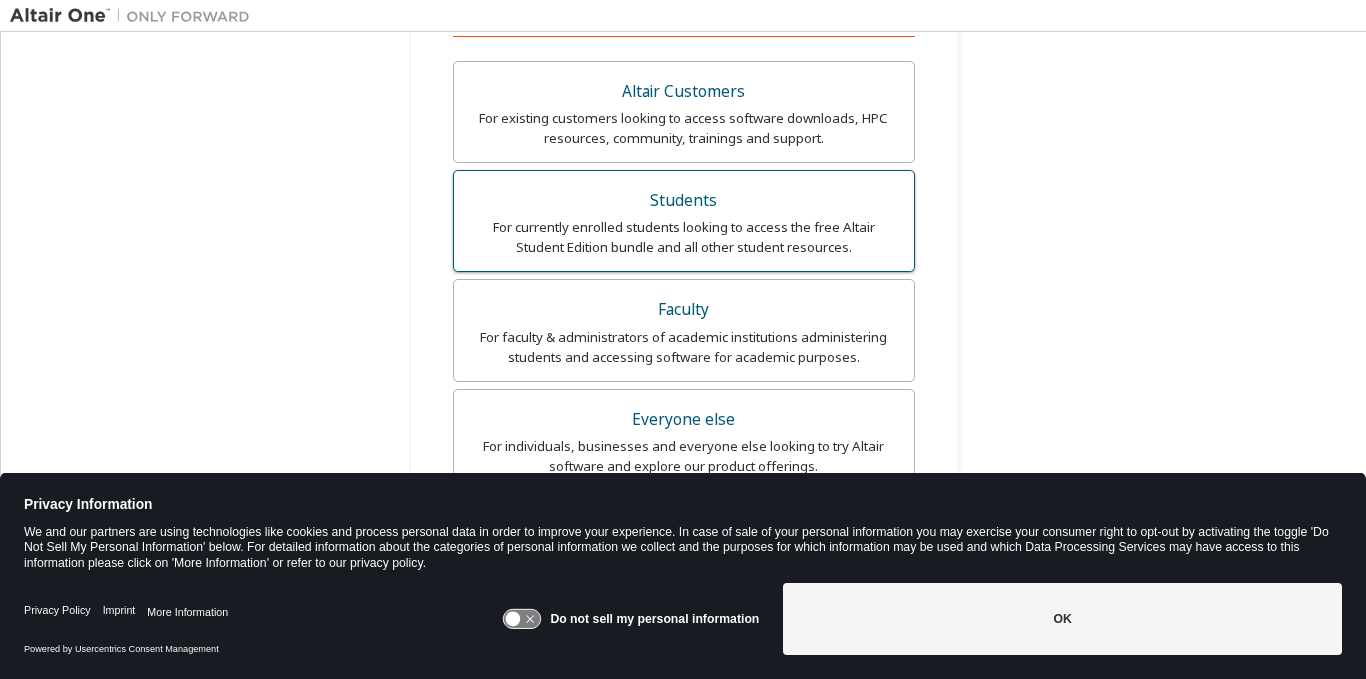 click on "For currently enrolled students looking to access the free Altair Student Edition bundle and all other student resources." at bounding box center (684, 237) 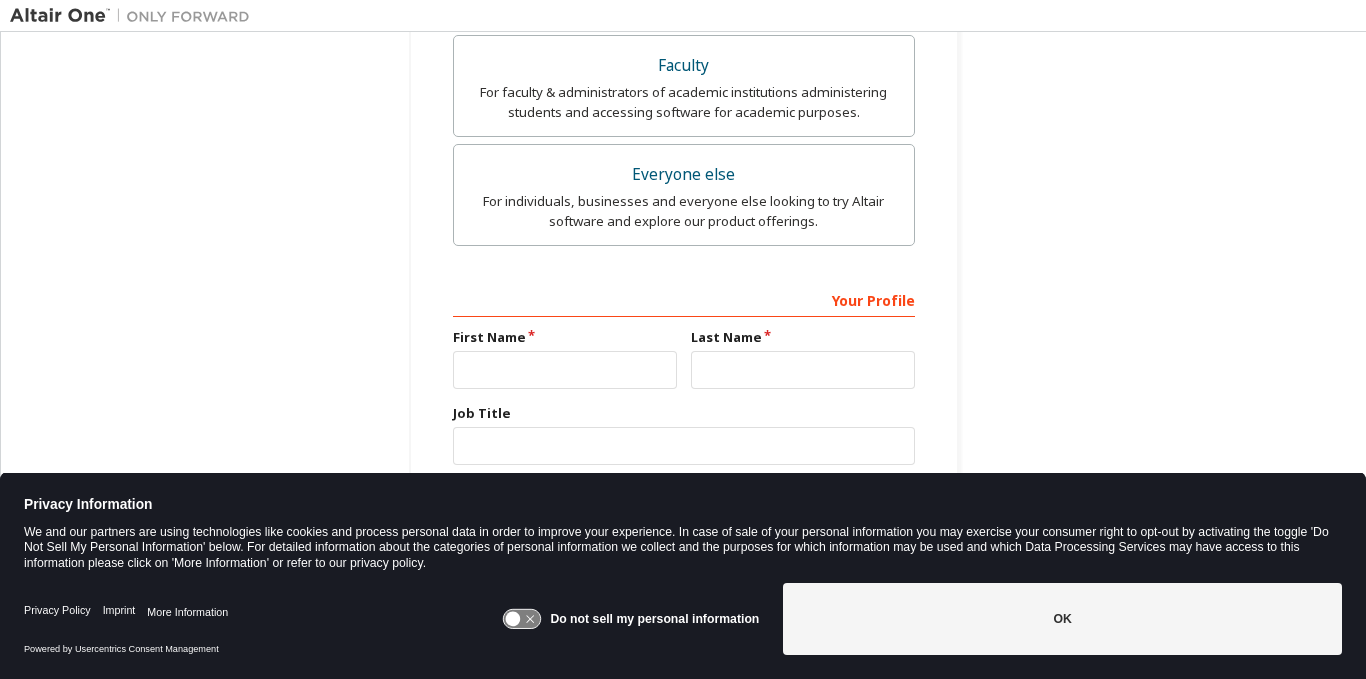 scroll, scrollTop: 723, scrollLeft: 0, axis: vertical 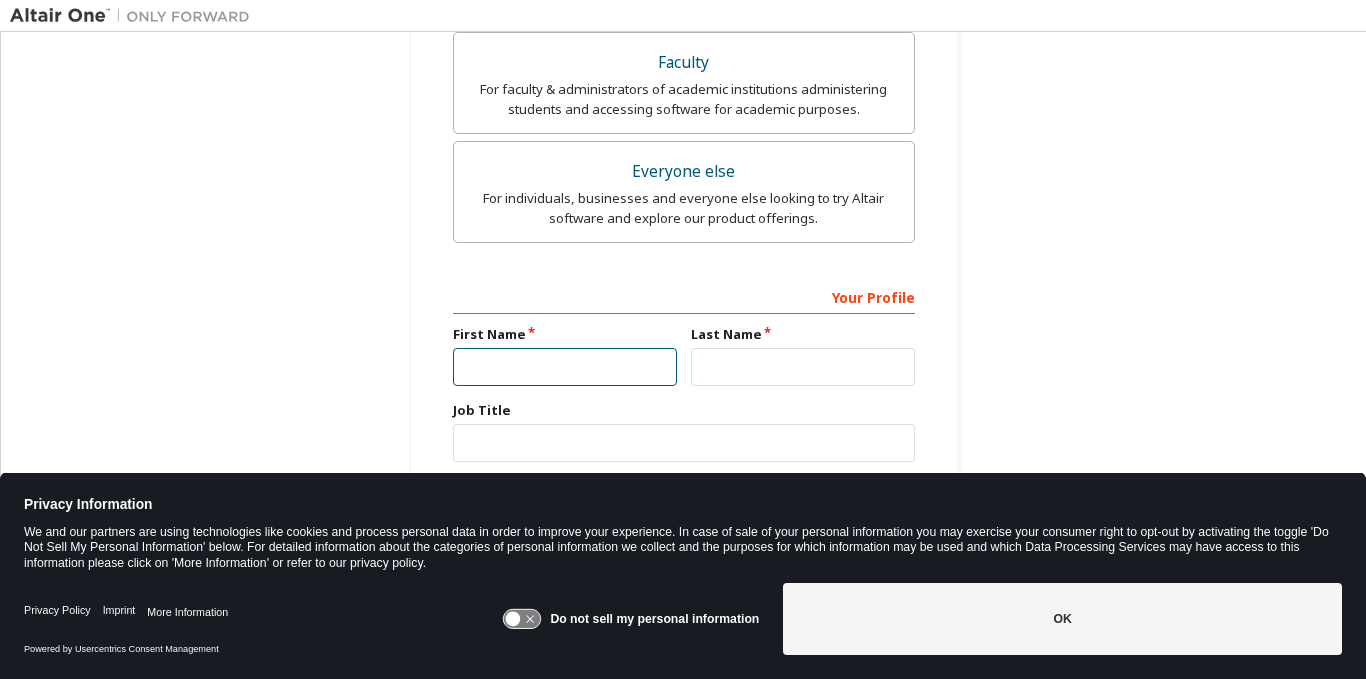 click at bounding box center [565, 367] 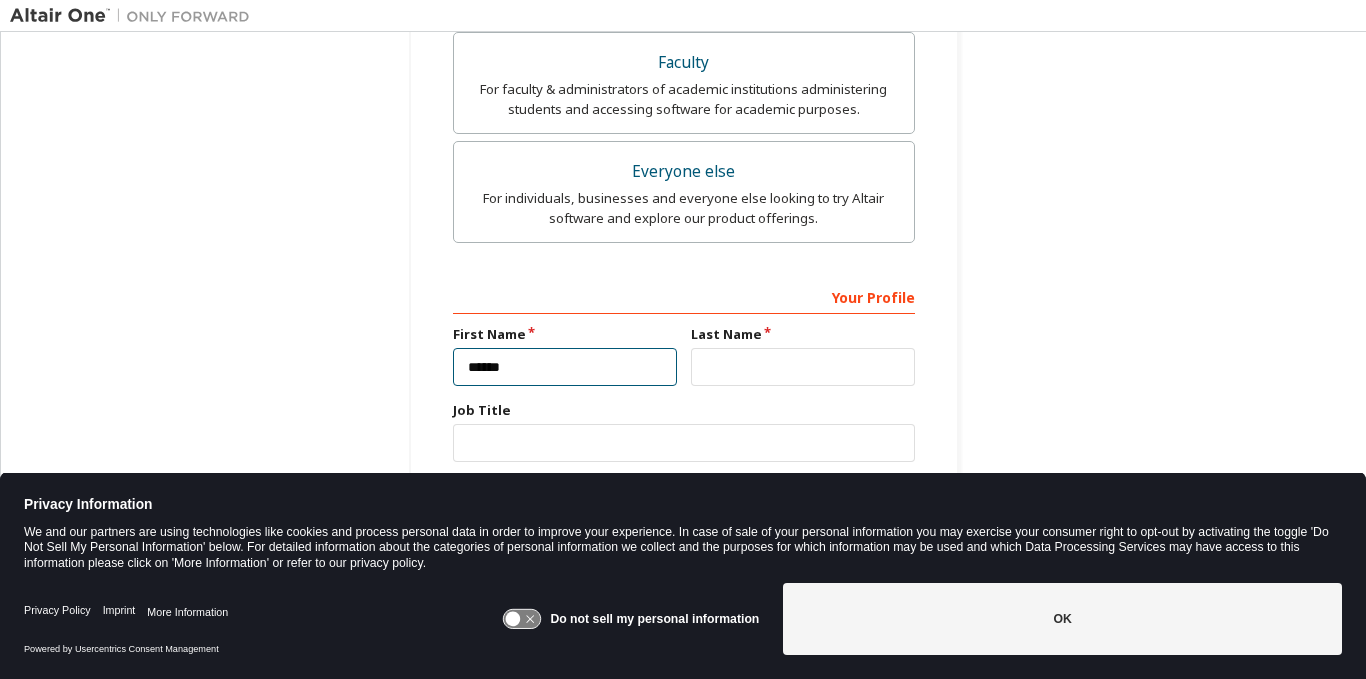 click on "*****" at bounding box center (565, 367) 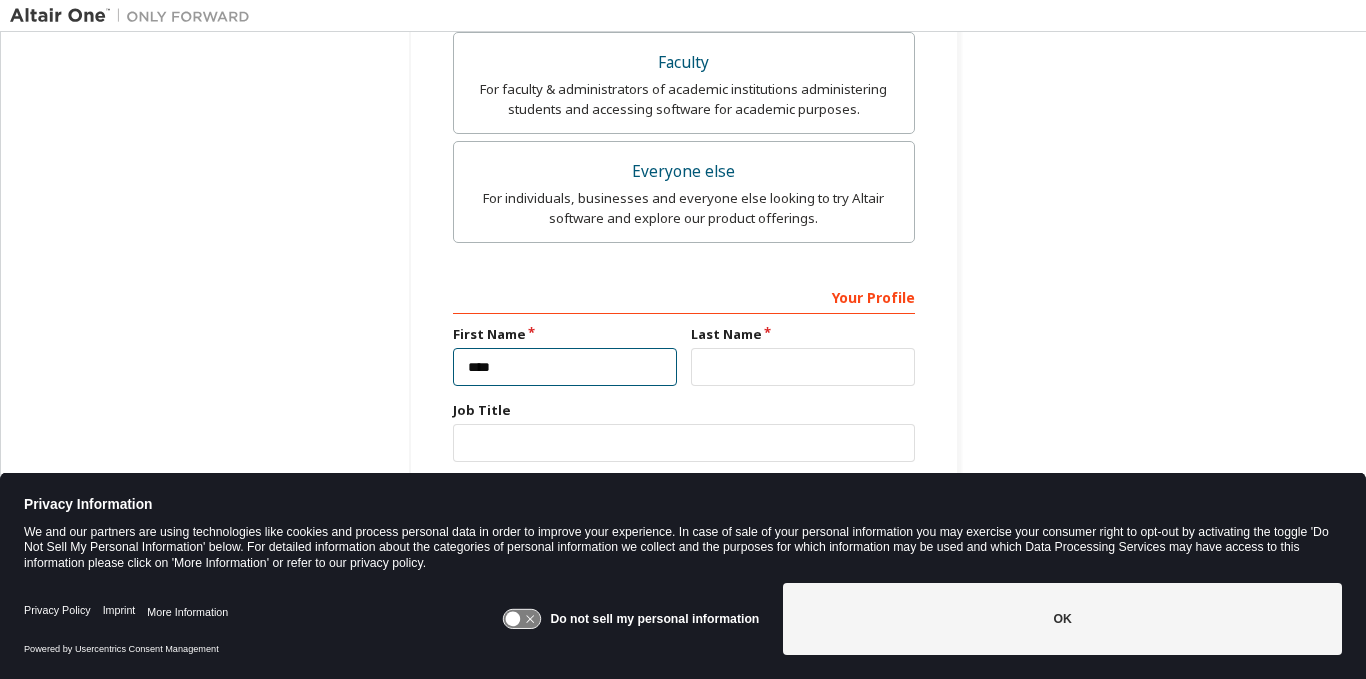 type on "***" 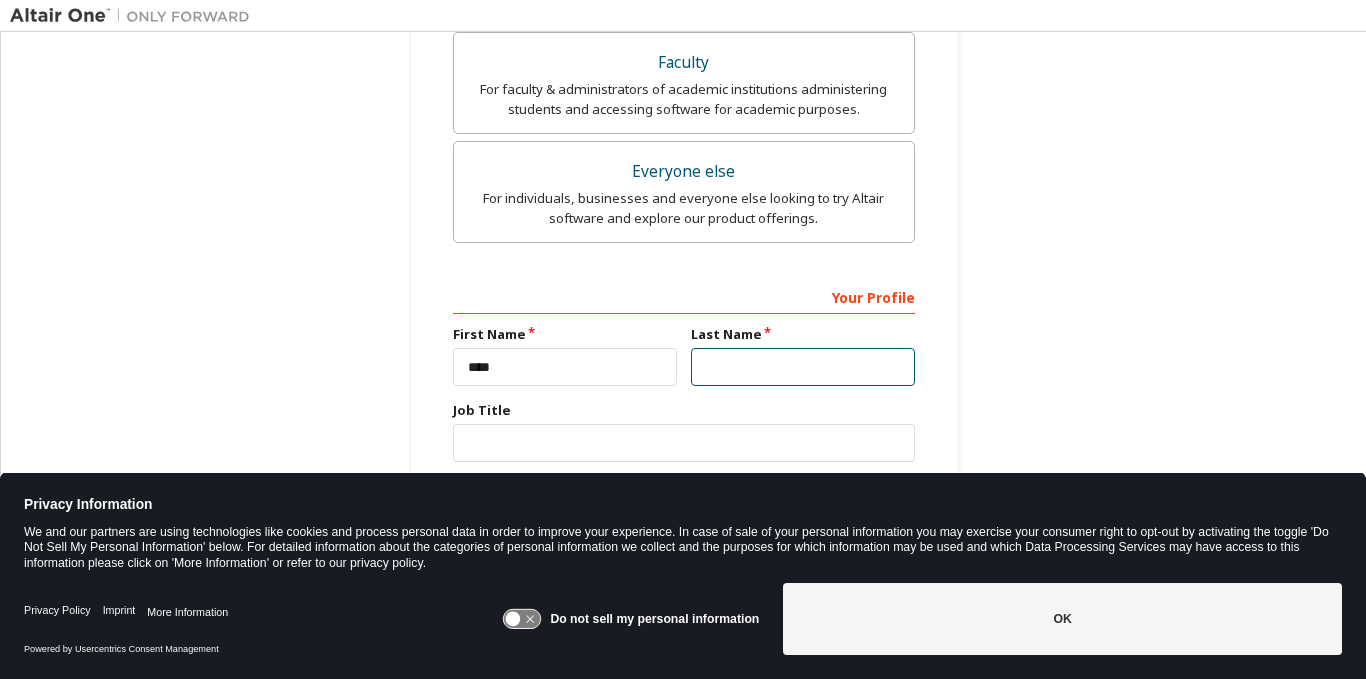 click at bounding box center [803, 367] 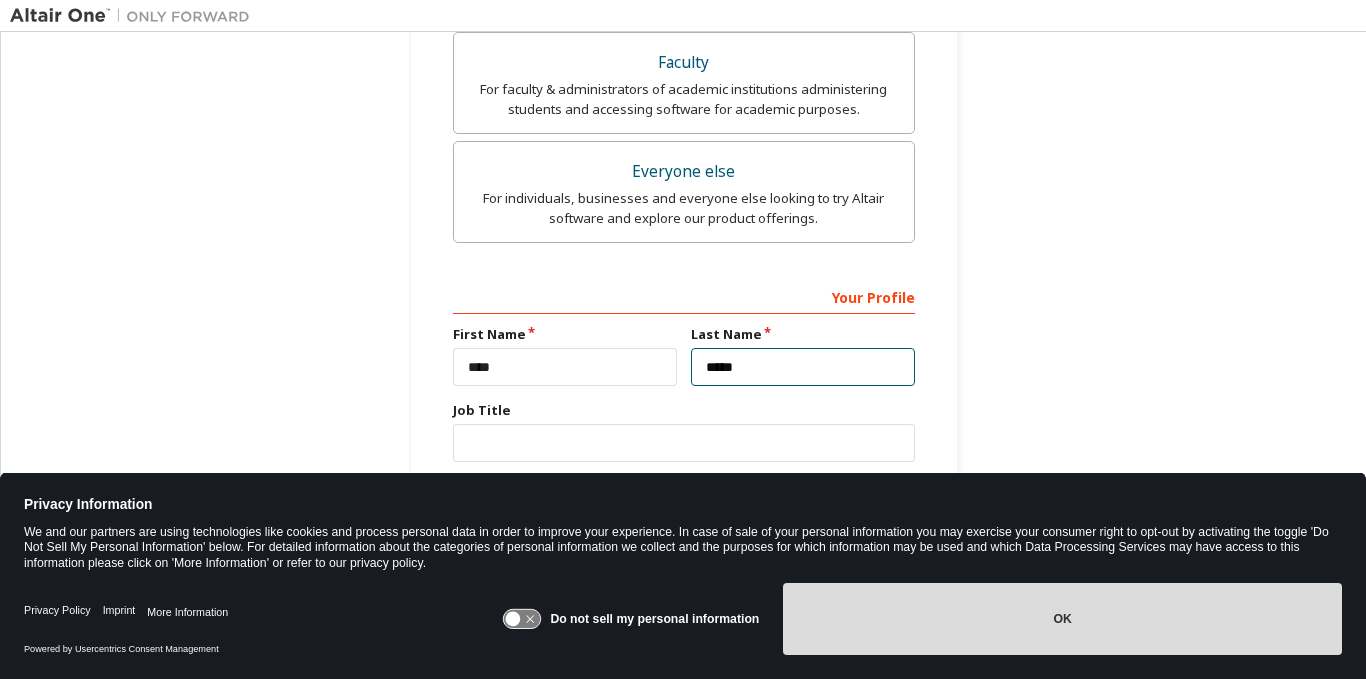 type on "*****" 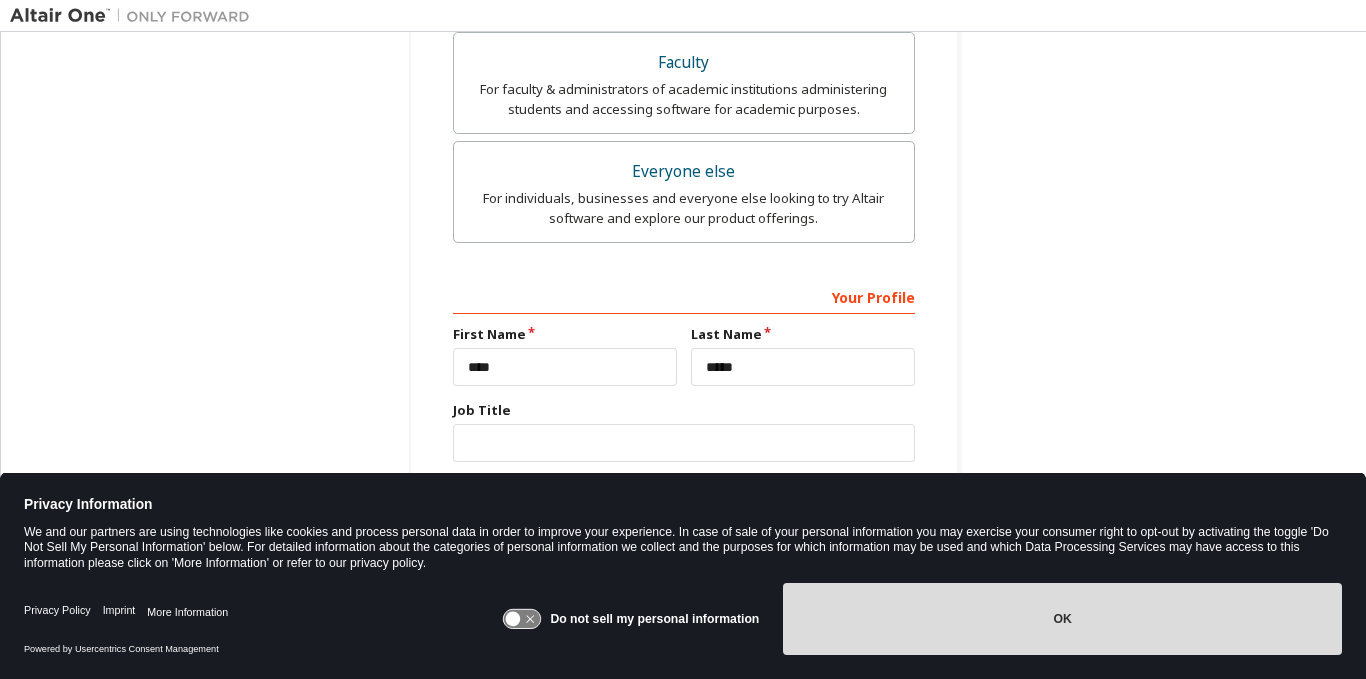 click on "OK" at bounding box center [1062, 619] 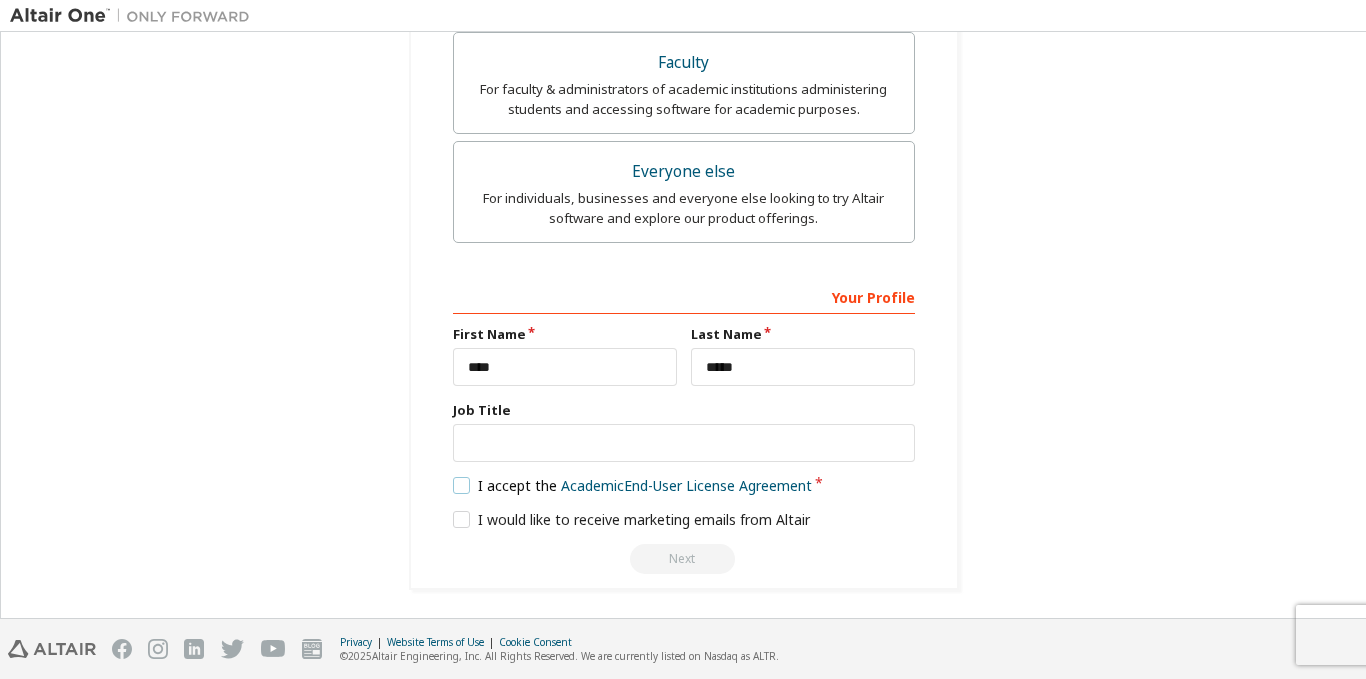 click on "I accept the   Academic   End-User License Agreement" at bounding box center (633, 485) 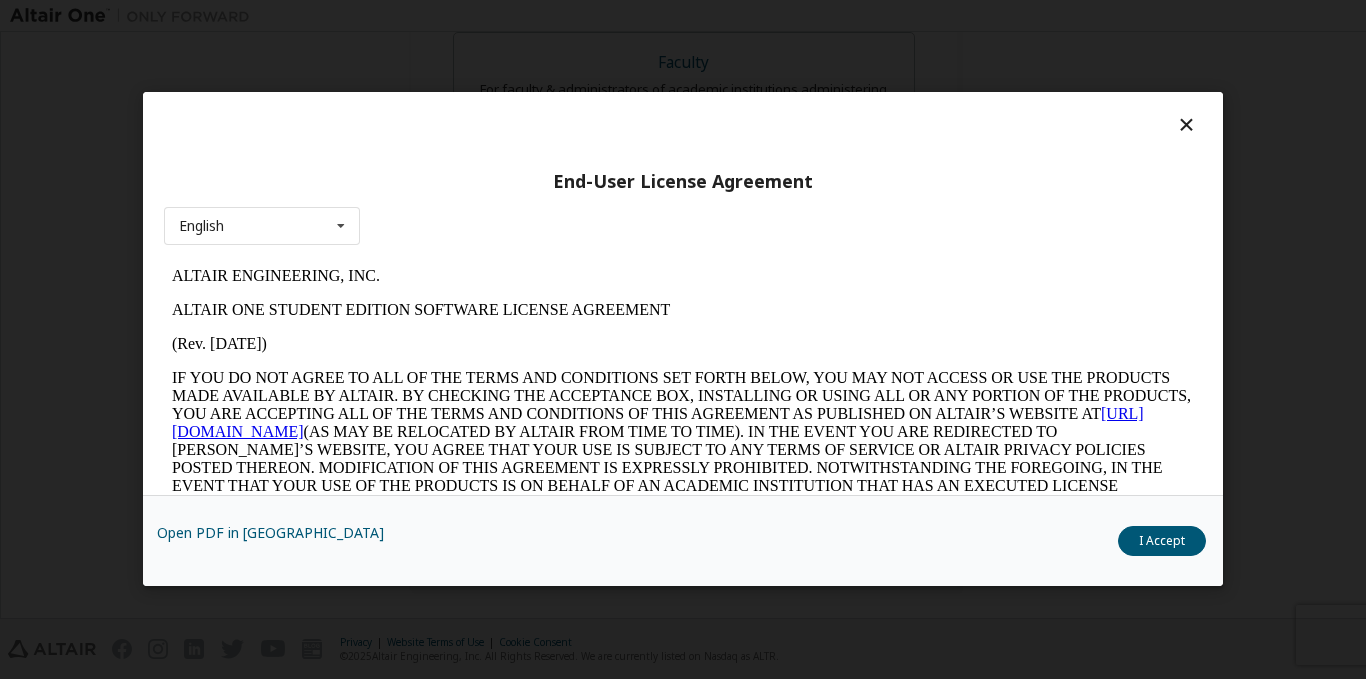 scroll, scrollTop: 0, scrollLeft: 0, axis: both 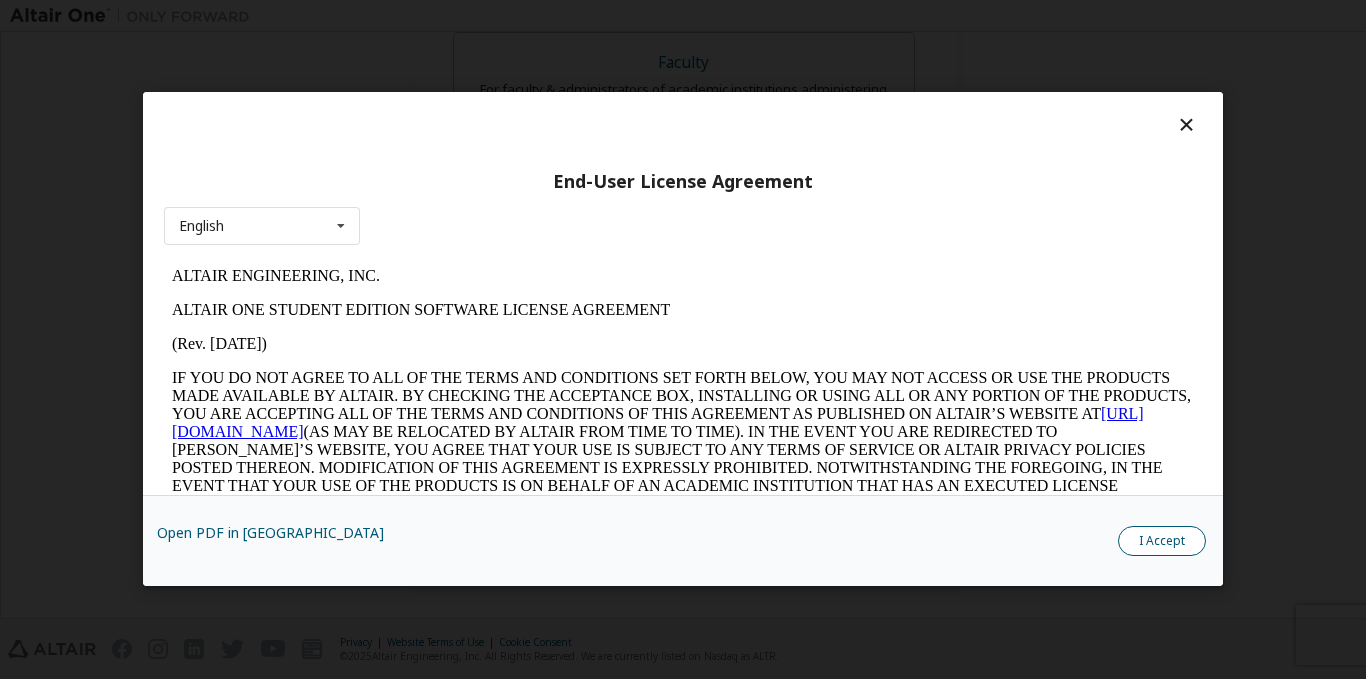 click on "I Accept" at bounding box center [1162, 542] 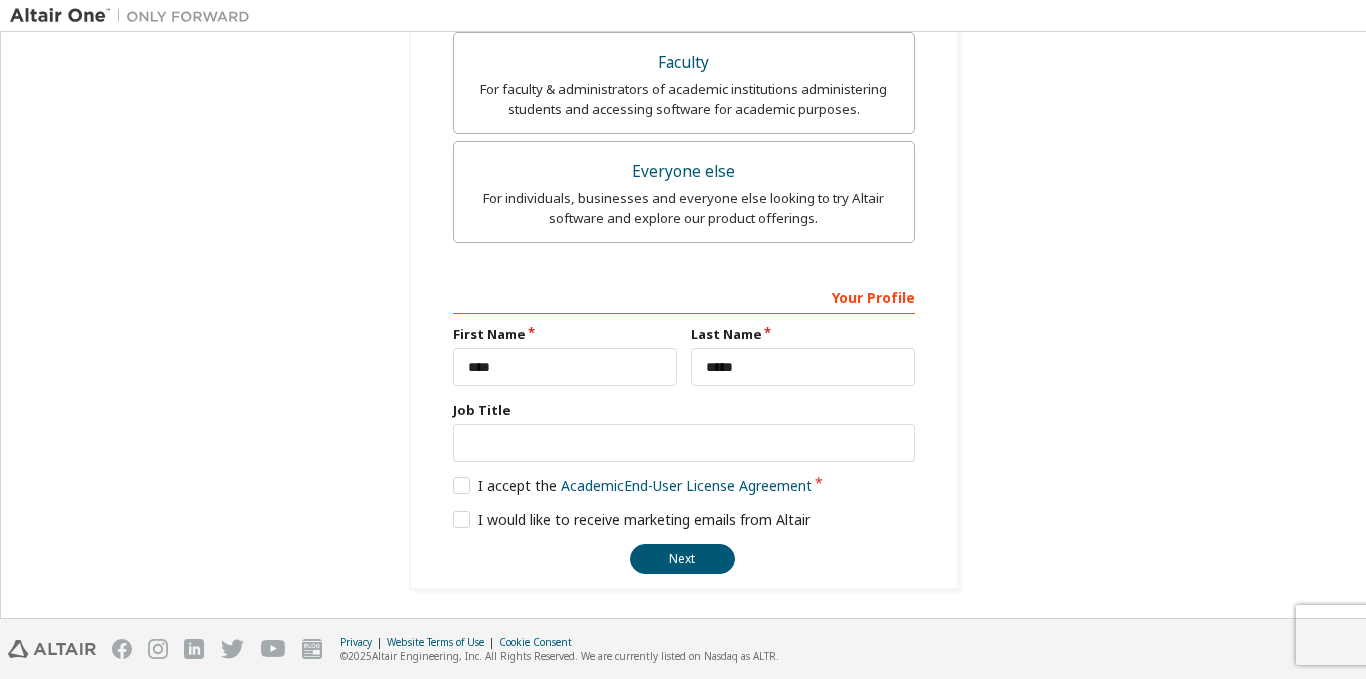 click on "I would like to receive marketing emails from Altair" at bounding box center [684, 520] 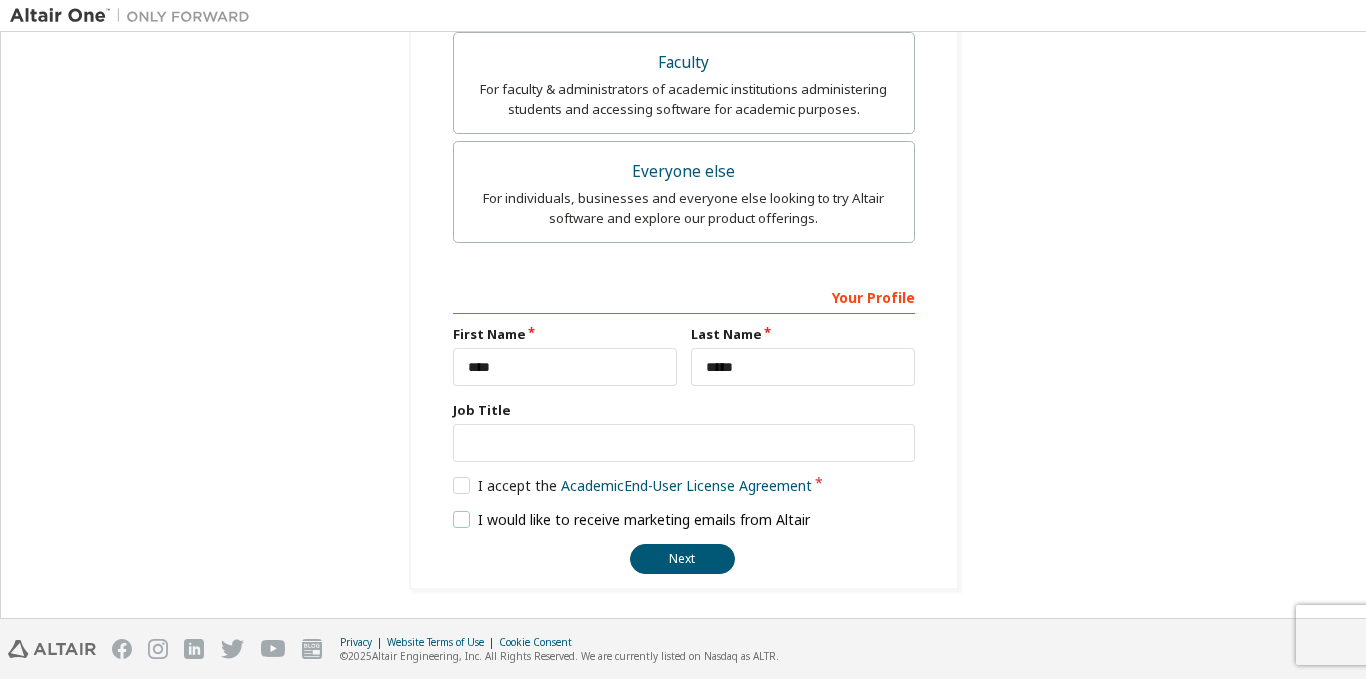 click on "I would like to receive marketing emails from Altair" at bounding box center (632, 519) 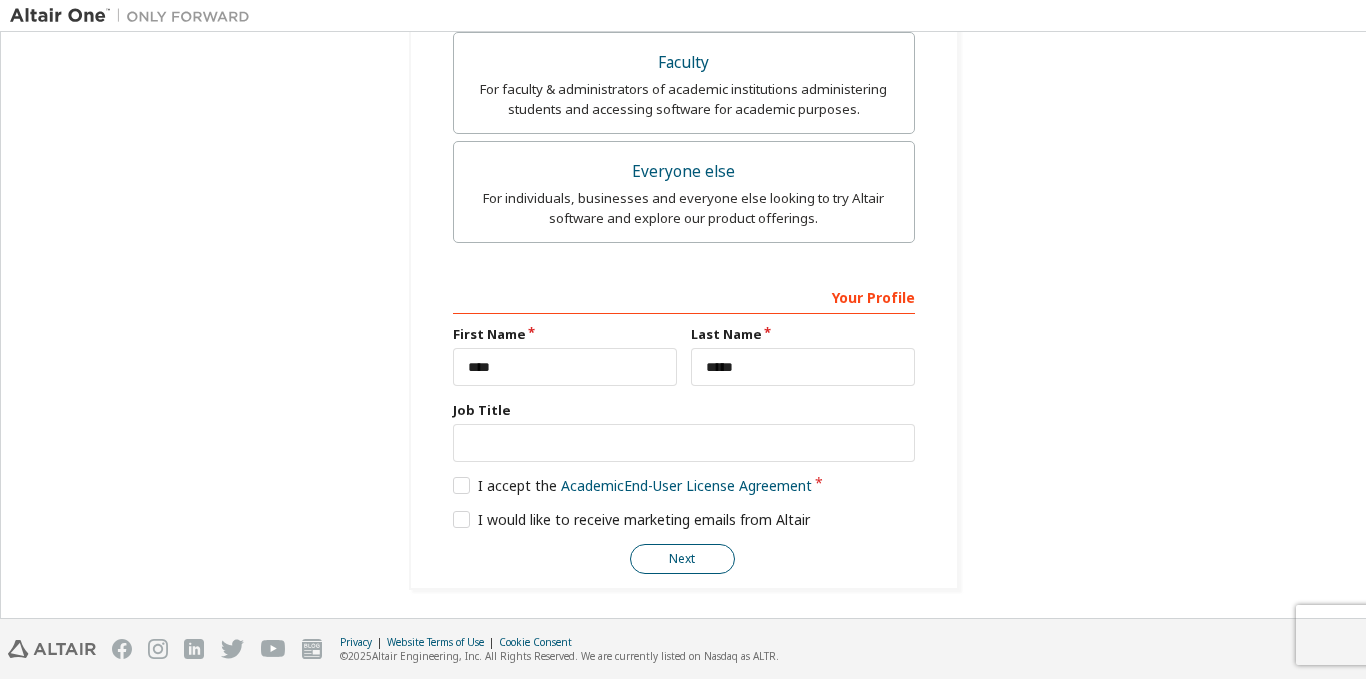 click on "Next" at bounding box center [682, 559] 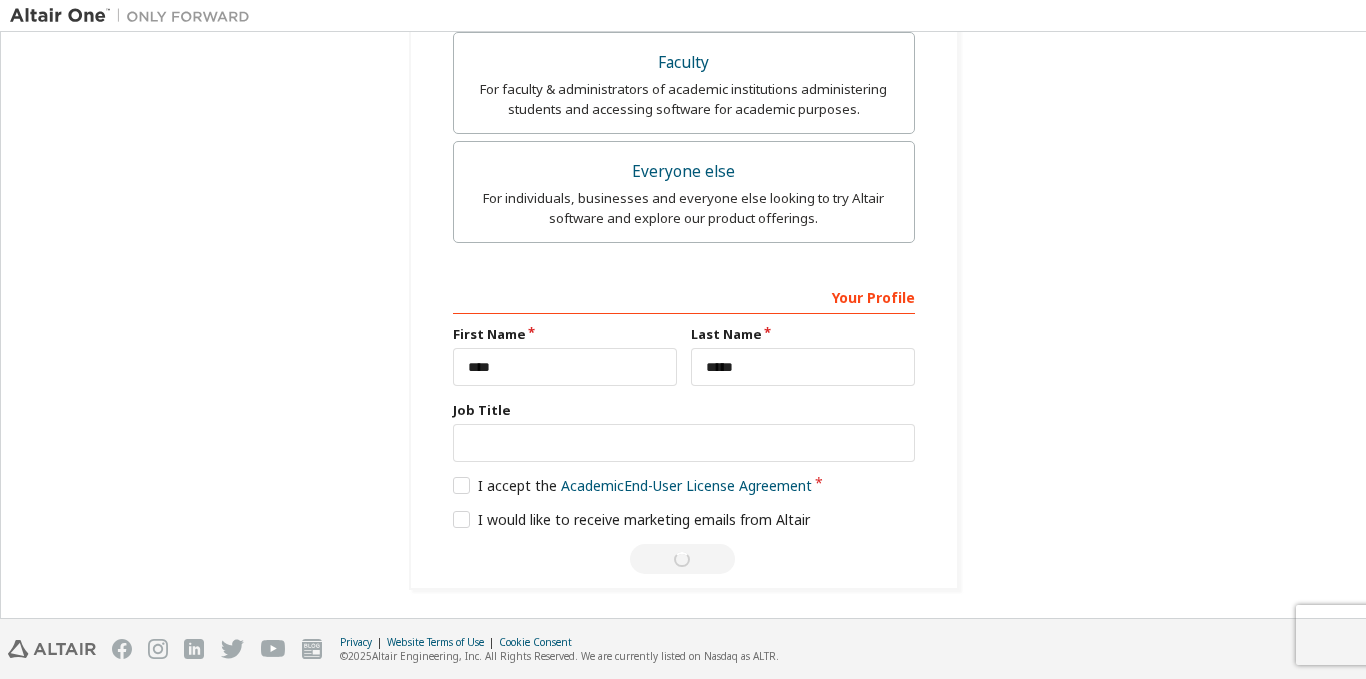 scroll, scrollTop: 0, scrollLeft: 0, axis: both 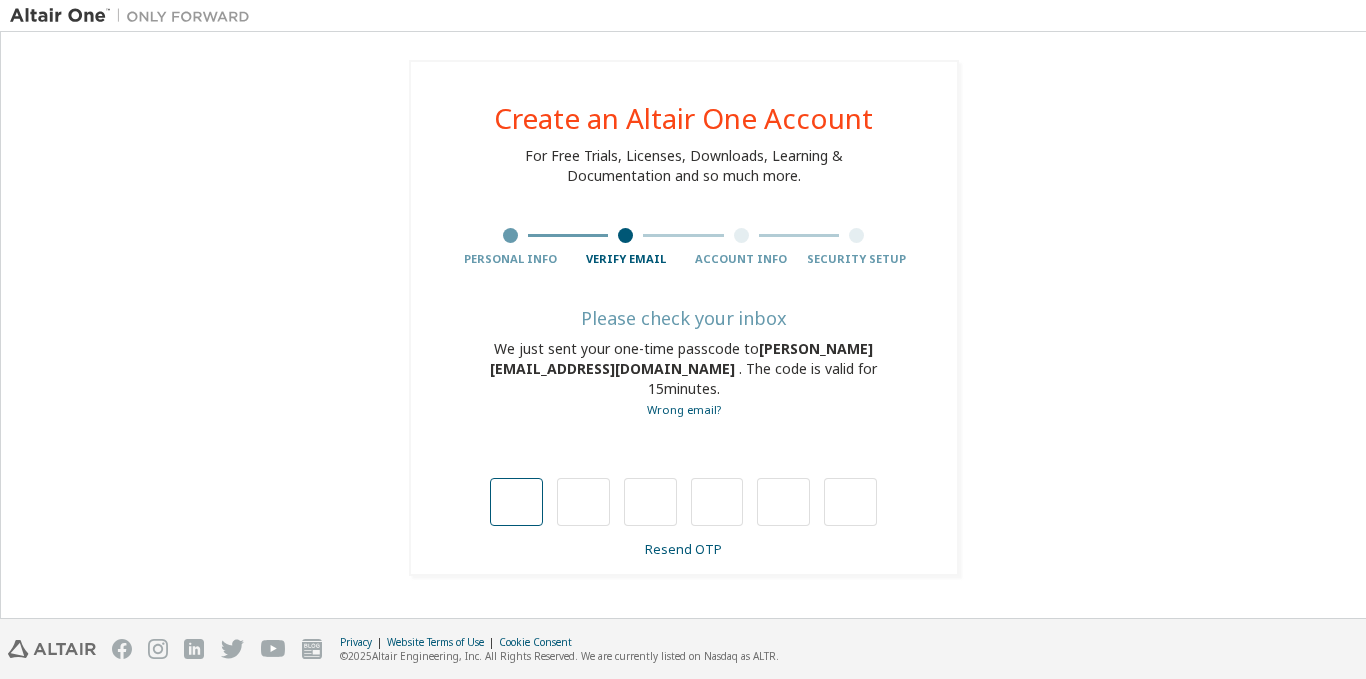 type on "*" 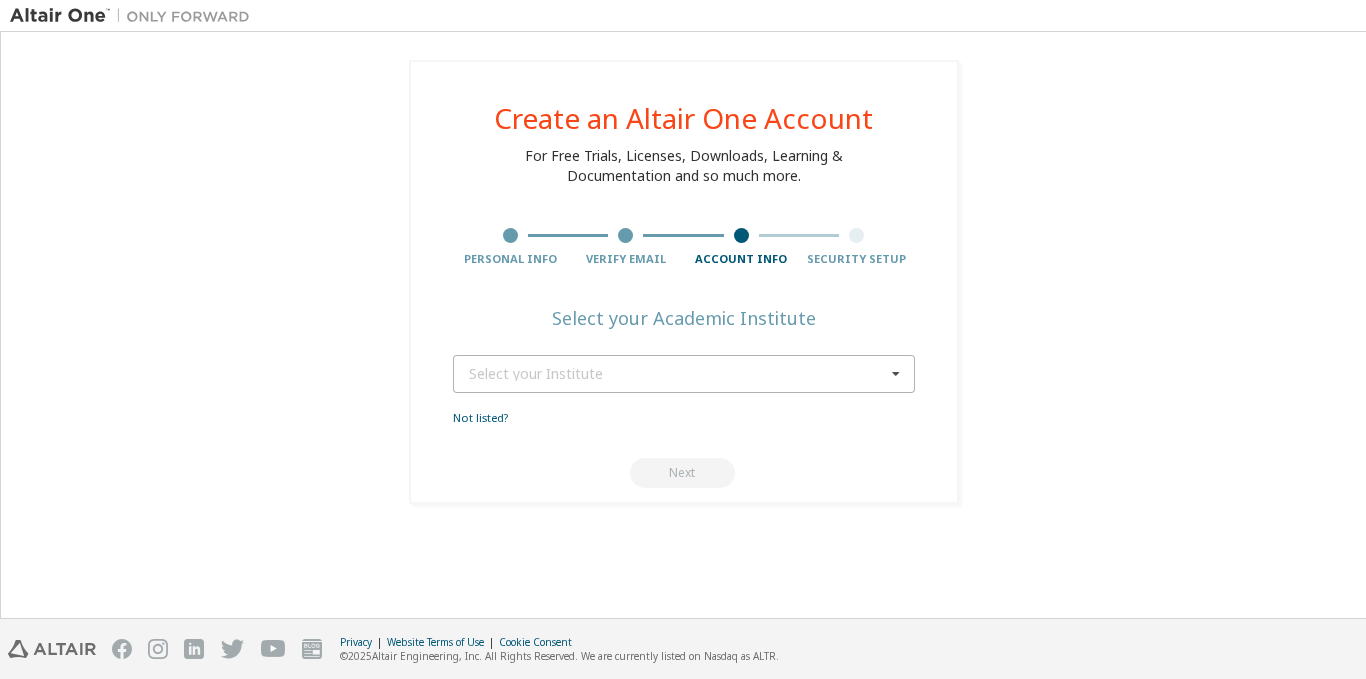 click on "Select your Institute" at bounding box center (677, 374) 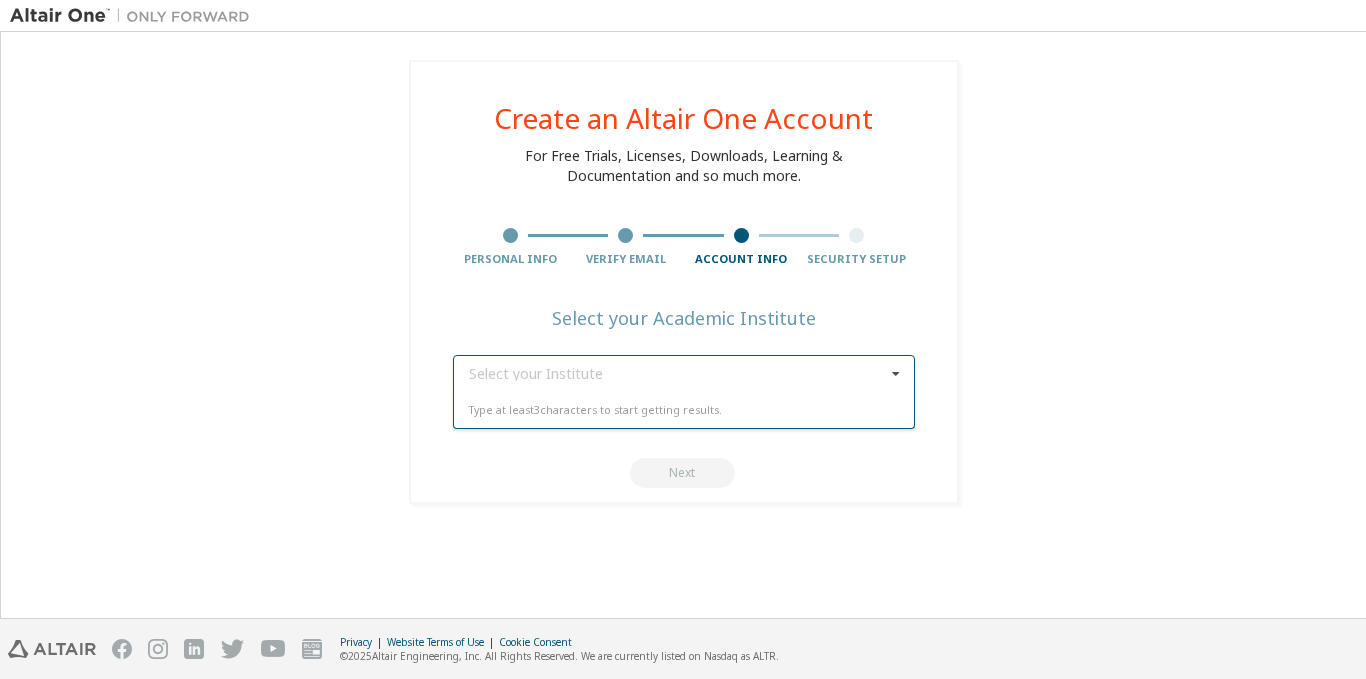 click at bounding box center [896, 374] 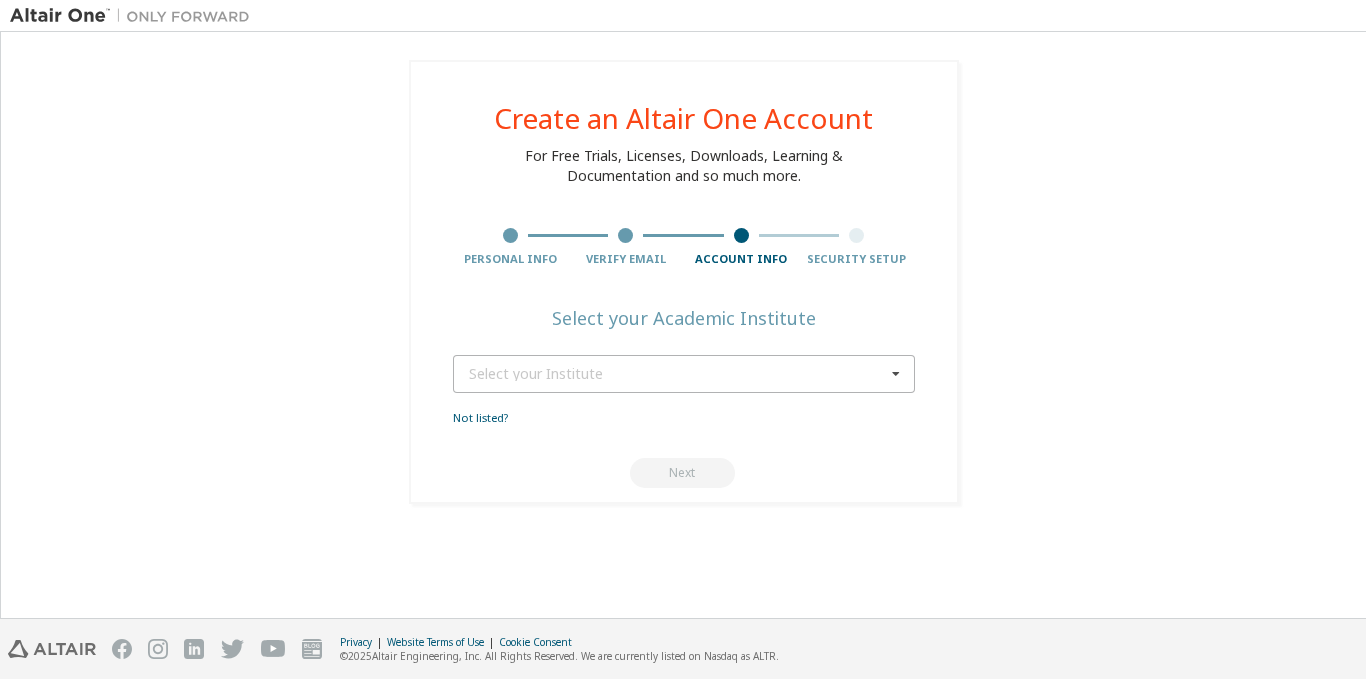 click at bounding box center [896, 374] 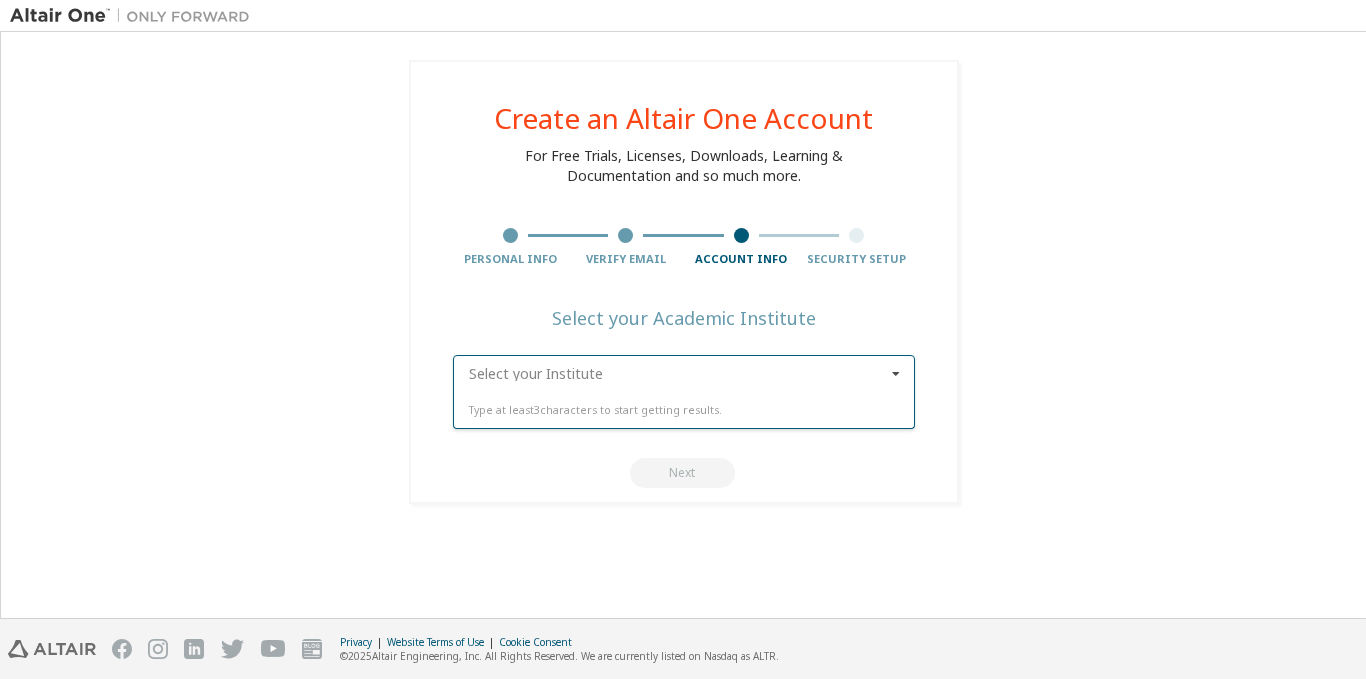 click at bounding box center (685, 374) 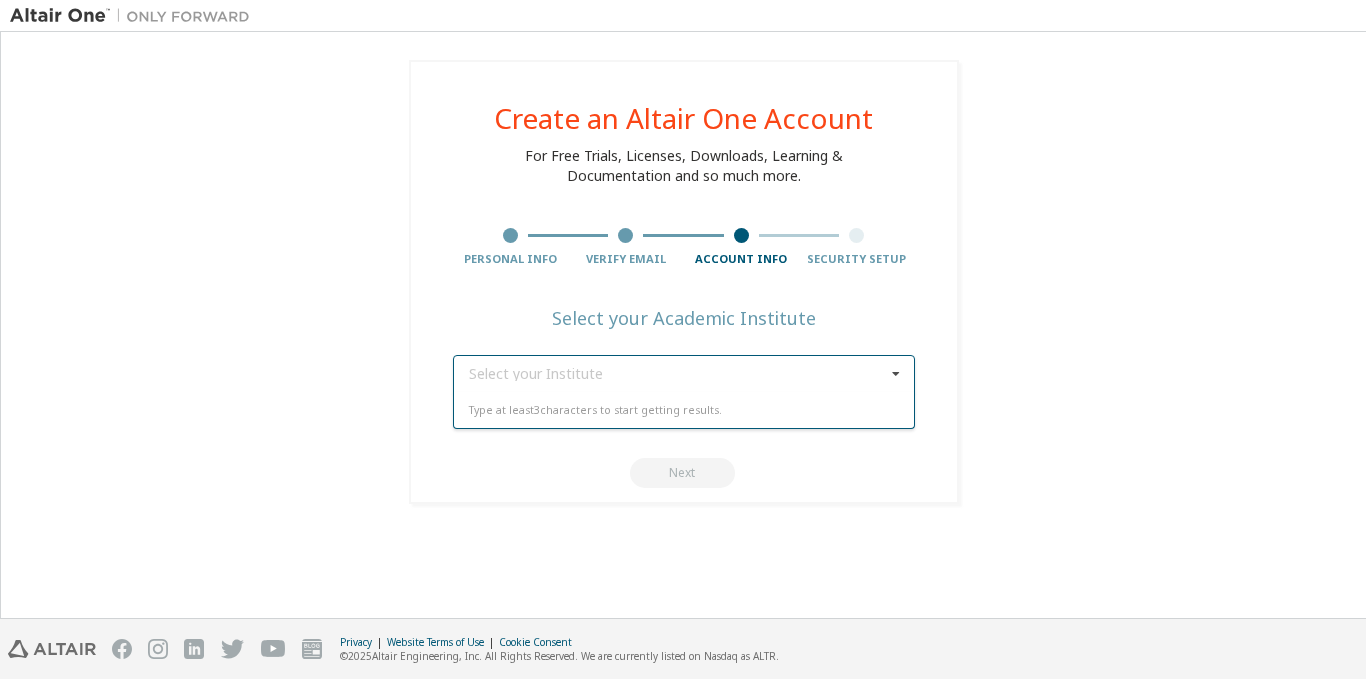 click on "Create an Altair One Account For Free Trials, Licenses, Downloads, Learning &  Documentation and so much more. Personal Info Verify Email Account Info Security Setup Select your Academic Institute Select your Institute Type at least  3  characters to start getting results. Not listed? Next" at bounding box center [683, 325] 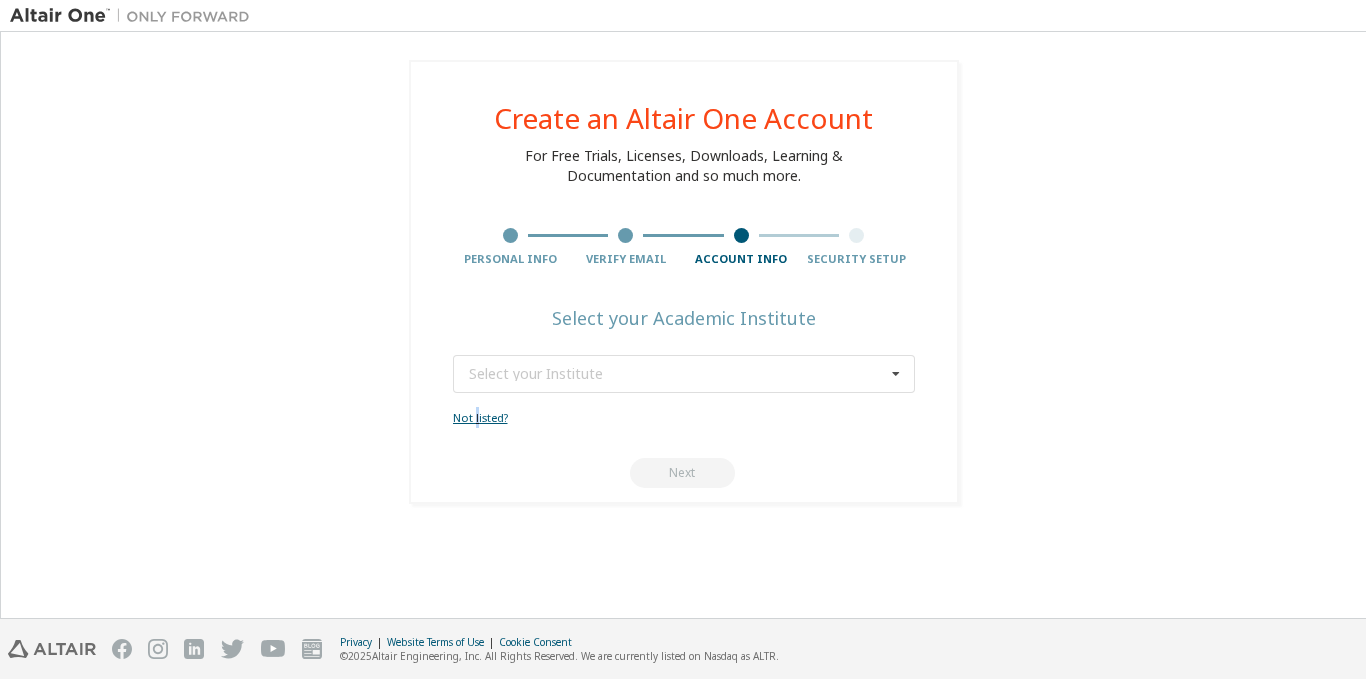 click on "Not listed?" at bounding box center [480, 417] 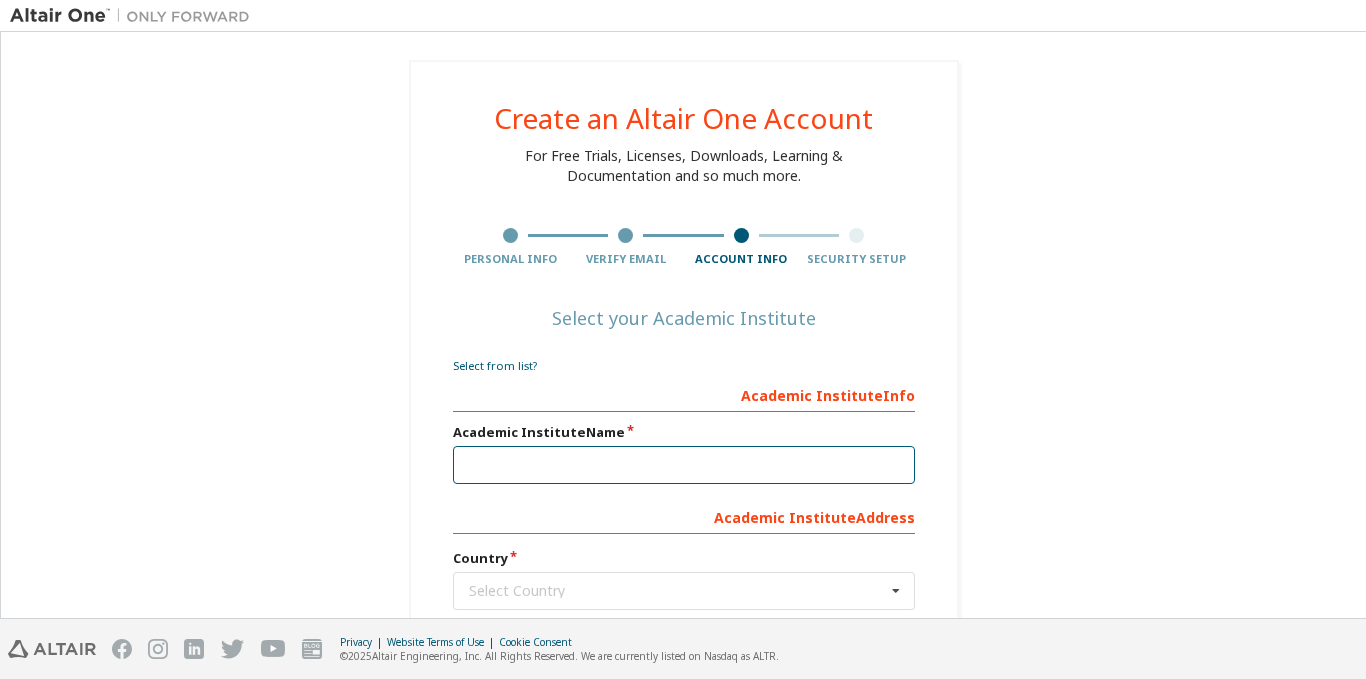 click at bounding box center [684, 465] 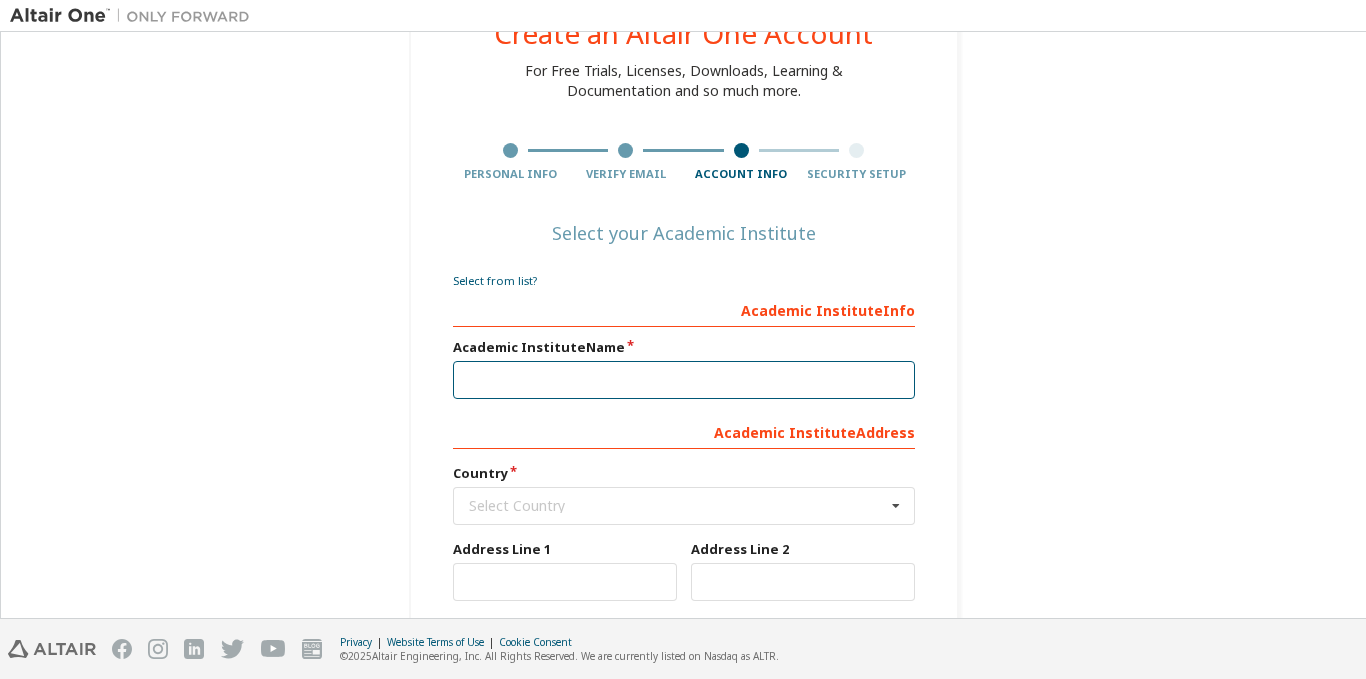 scroll, scrollTop: 200, scrollLeft: 0, axis: vertical 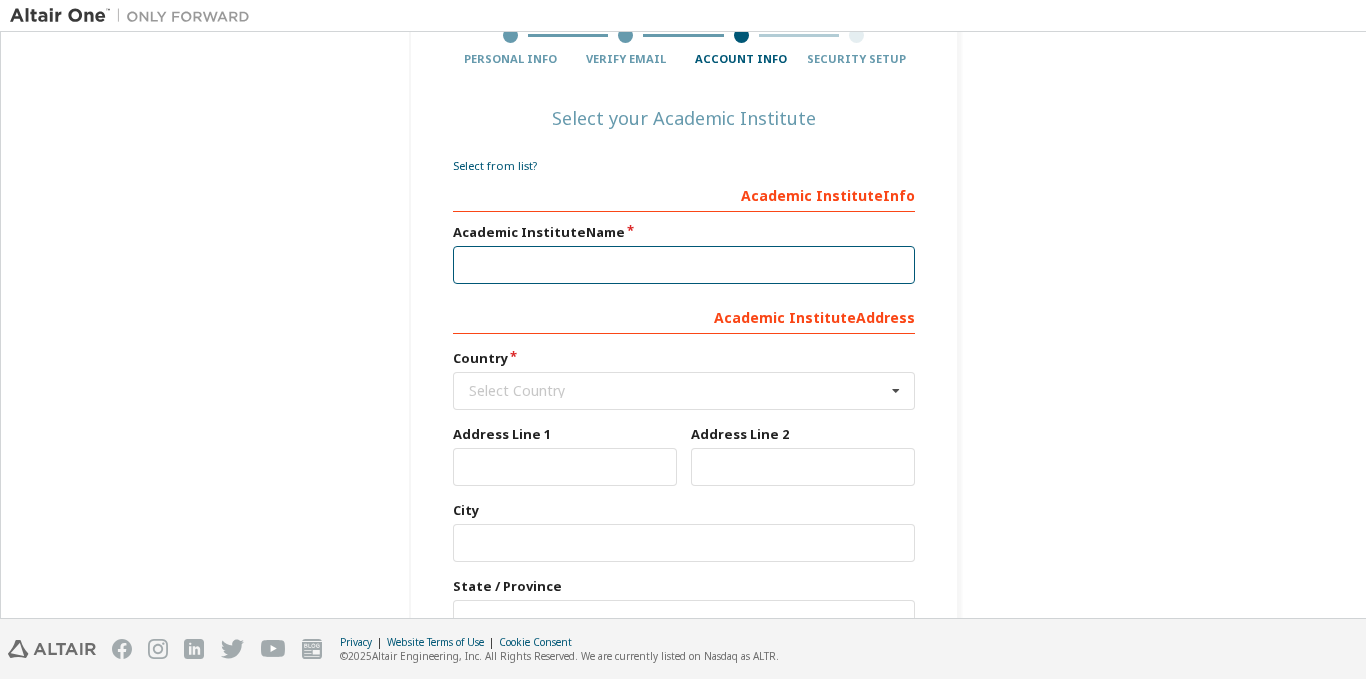 click at bounding box center [684, 265] 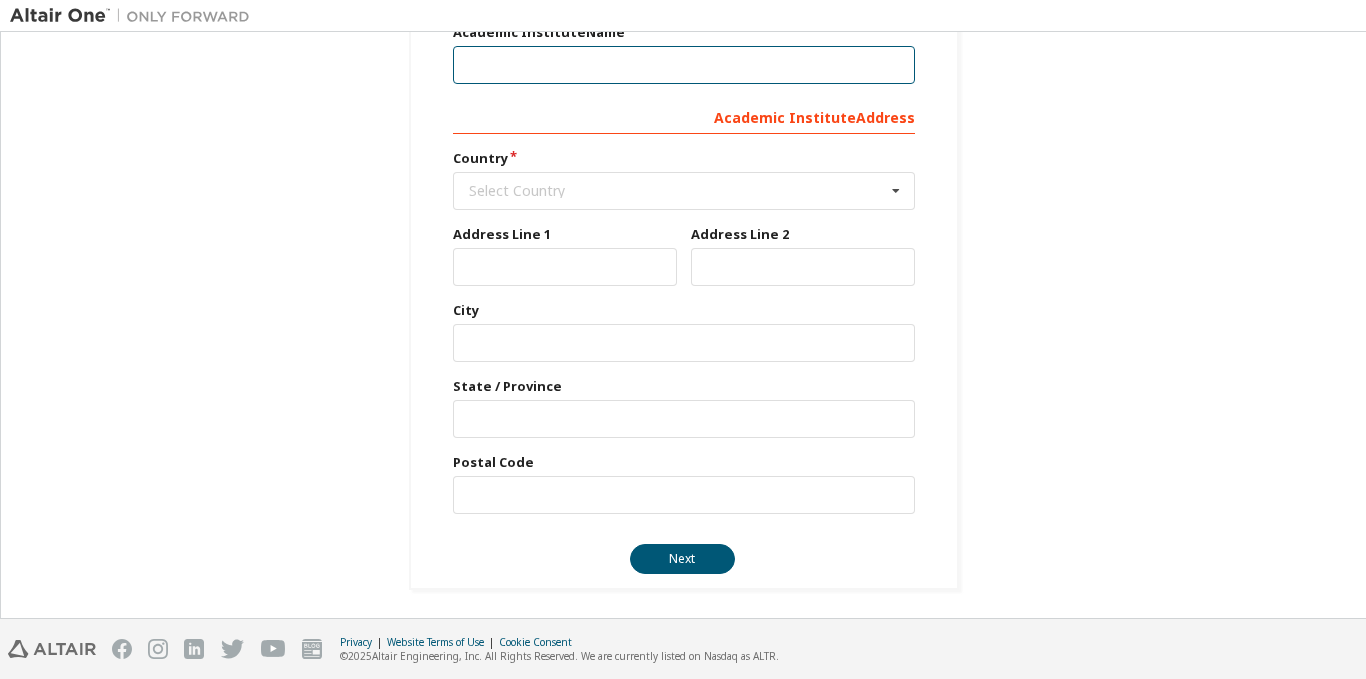 scroll, scrollTop: 300, scrollLeft: 0, axis: vertical 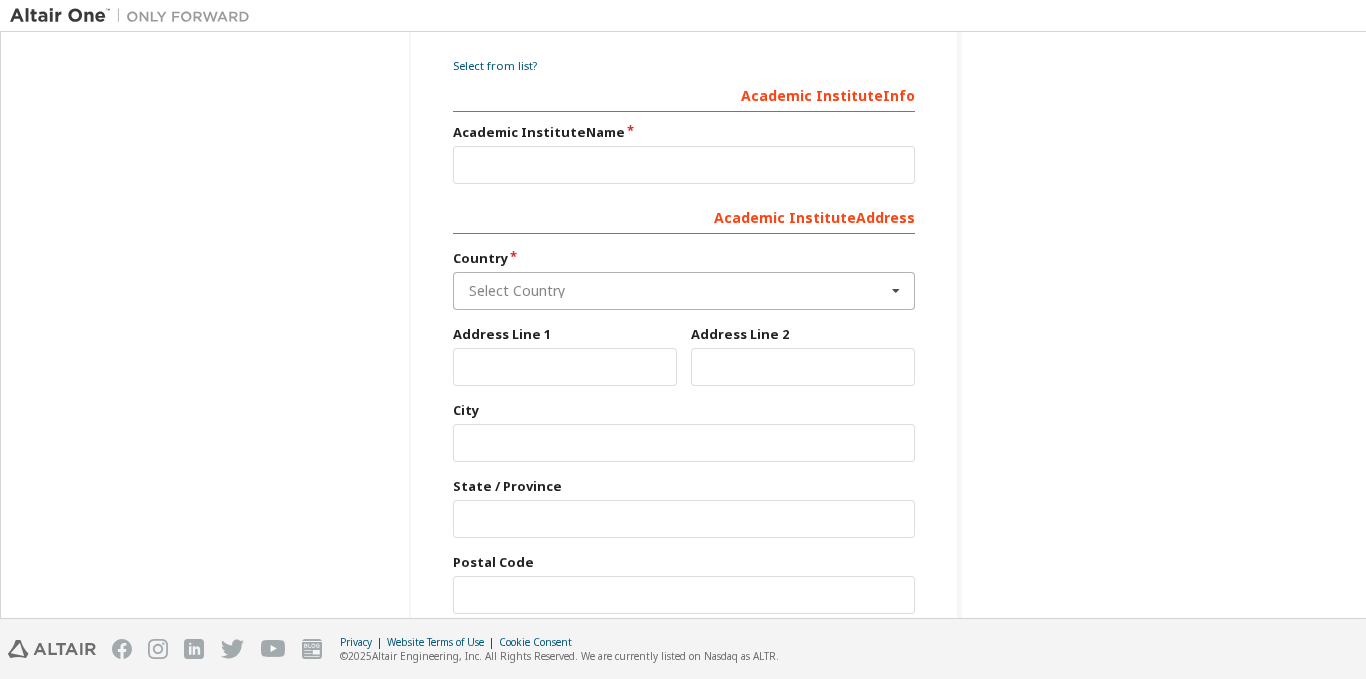 click at bounding box center [685, 291] 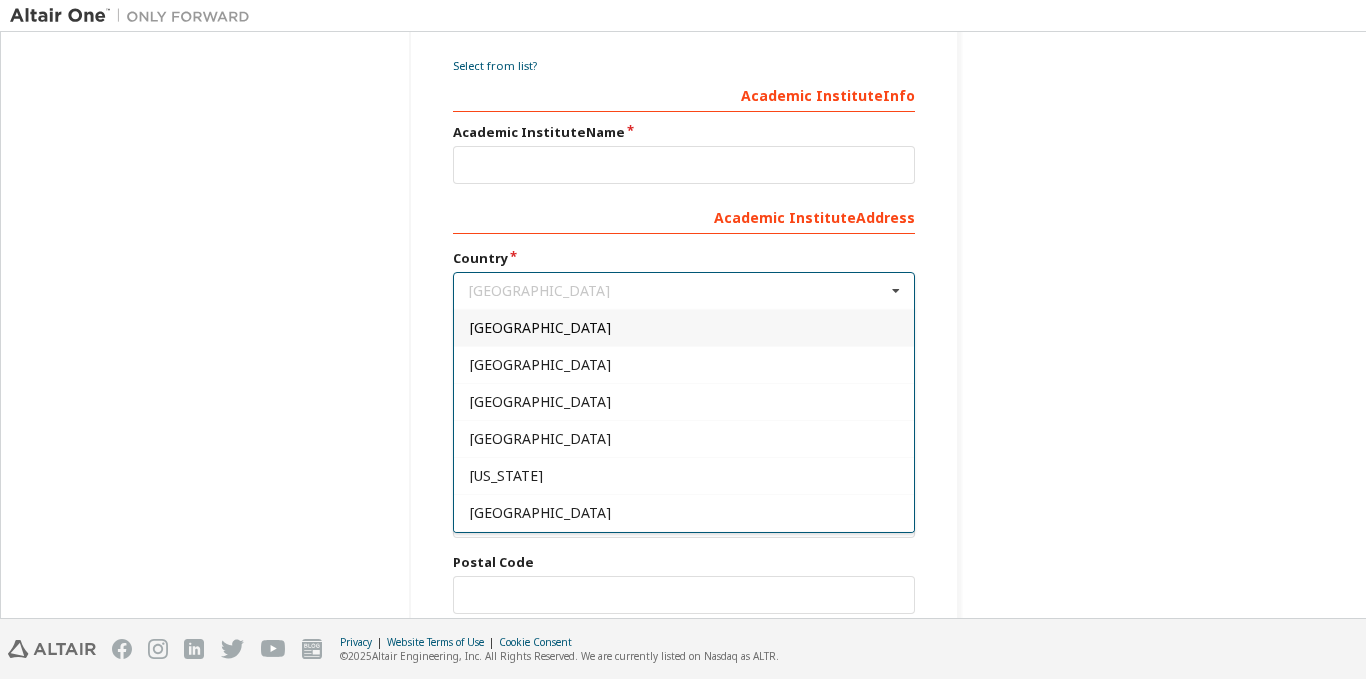 drag, startPoint x: 1275, startPoint y: 339, endPoint x: 1205, endPoint y: 326, distance: 71.19691 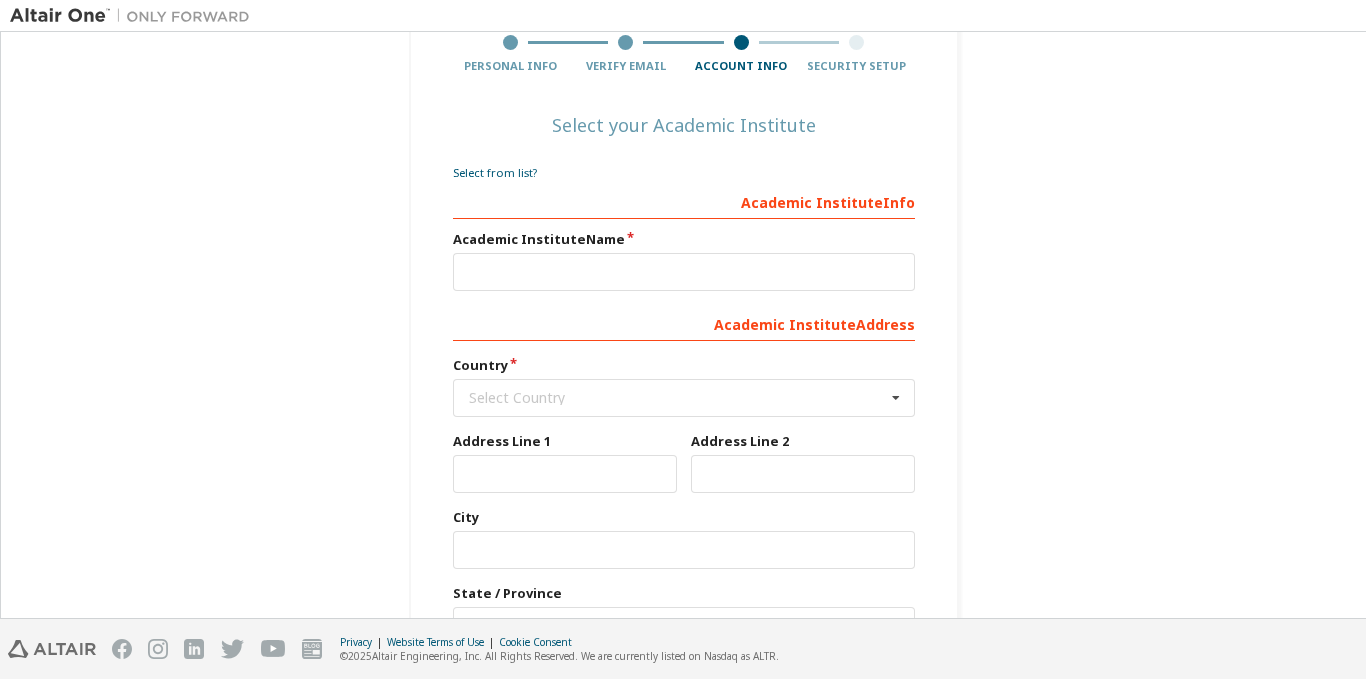 scroll, scrollTop: 100, scrollLeft: 0, axis: vertical 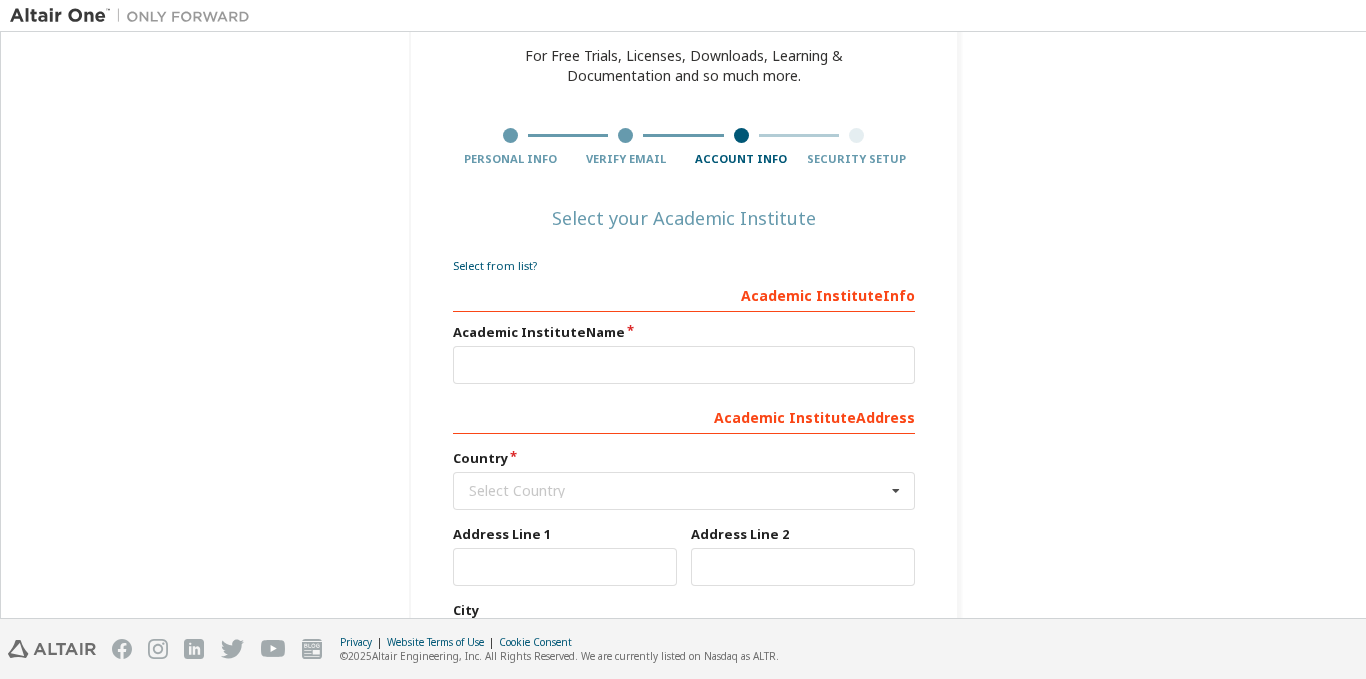 click on "Select from list? Academic Institute  Info Academic Institute  Name Academic Institute  Address Country Select Country [GEOGRAPHIC_DATA] [GEOGRAPHIC_DATA] [GEOGRAPHIC_DATA] [GEOGRAPHIC_DATA] [US_STATE] [GEOGRAPHIC_DATA] [GEOGRAPHIC_DATA] [GEOGRAPHIC_DATA] [GEOGRAPHIC_DATA] [GEOGRAPHIC_DATA] [GEOGRAPHIC_DATA] [GEOGRAPHIC_DATA] [GEOGRAPHIC_DATA] [GEOGRAPHIC_DATA] [GEOGRAPHIC_DATA] [GEOGRAPHIC_DATA] [GEOGRAPHIC_DATA] [GEOGRAPHIC_DATA] [GEOGRAPHIC_DATA] [GEOGRAPHIC_DATA] [GEOGRAPHIC_DATA] [GEOGRAPHIC_DATA] [GEOGRAPHIC_DATA] [GEOGRAPHIC_DATA] [GEOGRAPHIC_DATA] [GEOGRAPHIC_DATA] (Plurinational State of) [GEOGRAPHIC_DATA] [GEOGRAPHIC_DATA] [GEOGRAPHIC_DATA] [GEOGRAPHIC_DATA] [GEOGRAPHIC_DATA] [GEOGRAPHIC_DATA] [GEOGRAPHIC_DATA] [GEOGRAPHIC_DATA] [GEOGRAPHIC_DATA] [GEOGRAPHIC_DATA] [GEOGRAPHIC_DATA] [GEOGRAPHIC_DATA] [GEOGRAPHIC_DATA] [GEOGRAPHIC_DATA] [GEOGRAPHIC_DATA] [GEOGRAPHIC_DATA] [GEOGRAPHIC_DATA] [GEOGRAPHIC_DATA] [GEOGRAPHIC_DATA] [GEOGRAPHIC_DATA] [GEOGRAPHIC_DATA] [GEOGRAPHIC_DATA] [GEOGRAPHIC_DATA] [GEOGRAPHIC_DATA] [GEOGRAPHIC_DATA] ([GEOGRAPHIC_DATA]) [GEOGRAPHIC_DATA] [GEOGRAPHIC_DATA] [GEOGRAPHIC_DATA] [GEOGRAPHIC_DATA] [GEOGRAPHIC_DATA] [GEOGRAPHIC_DATA] [GEOGRAPHIC_DATA] [GEOGRAPHIC_DATA] [GEOGRAPHIC_DATA] [GEOGRAPHIC_DATA] [GEOGRAPHIC_DATA] [GEOGRAPHIC_DATA] [GEOGRAPHIC_DATA] [GEOGRAPHIC_DATA] [GEOGRAPHIC_DATA] [GEOGRAPHIC_DATA] [GEOGRAPHIC_DATA] [GEOGRAPHIC_DATA] [GEOGRAPHIC_DATA] ([GEOGRAPHIC_DATA]) [GEOGRAPHIC_DATA] [GEOGRAPHIC_DATA] [GEOGRAPHIC_DATA] [GEOGRAPHIC_DATA] [GEOGRAPHIC_DATA] [GEOGRAPHIC_DATA]" at bounding box center [684, 564] 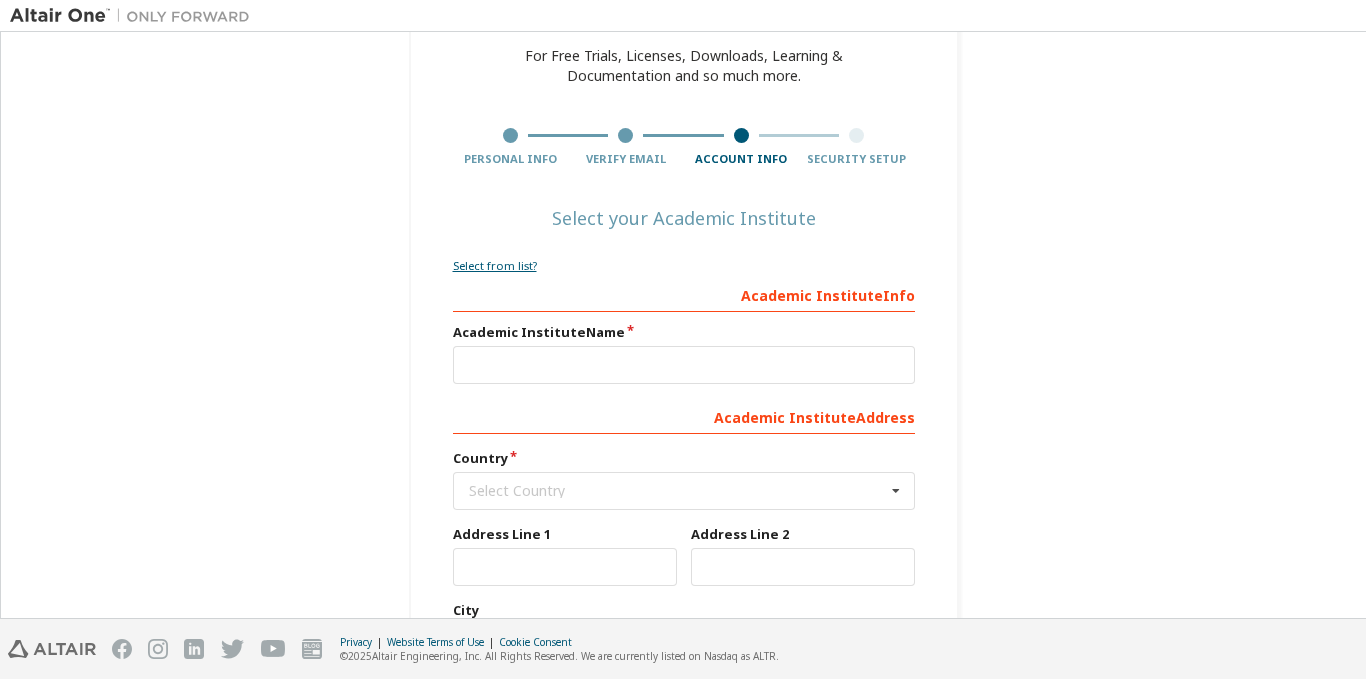 click on "Select from list?" at bounding box center (495, 265) 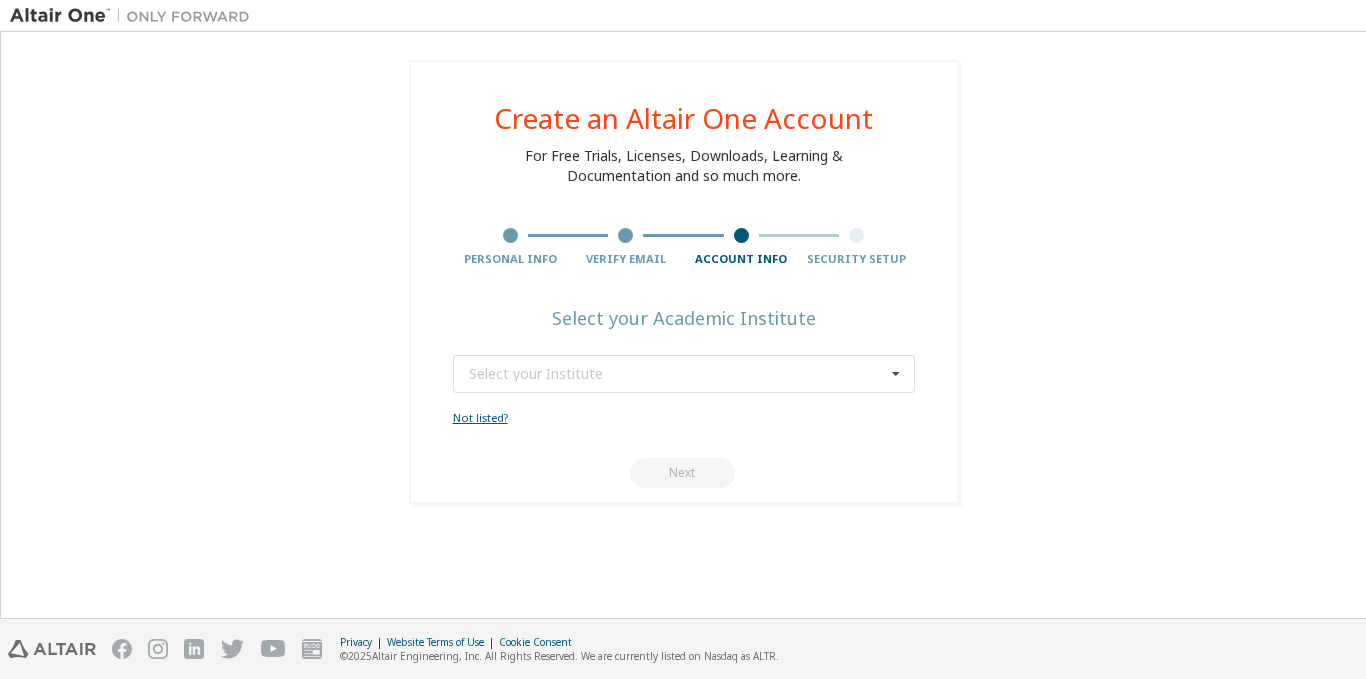 scroll, scrollTop: 0, scrollLeft: 0, axis: both 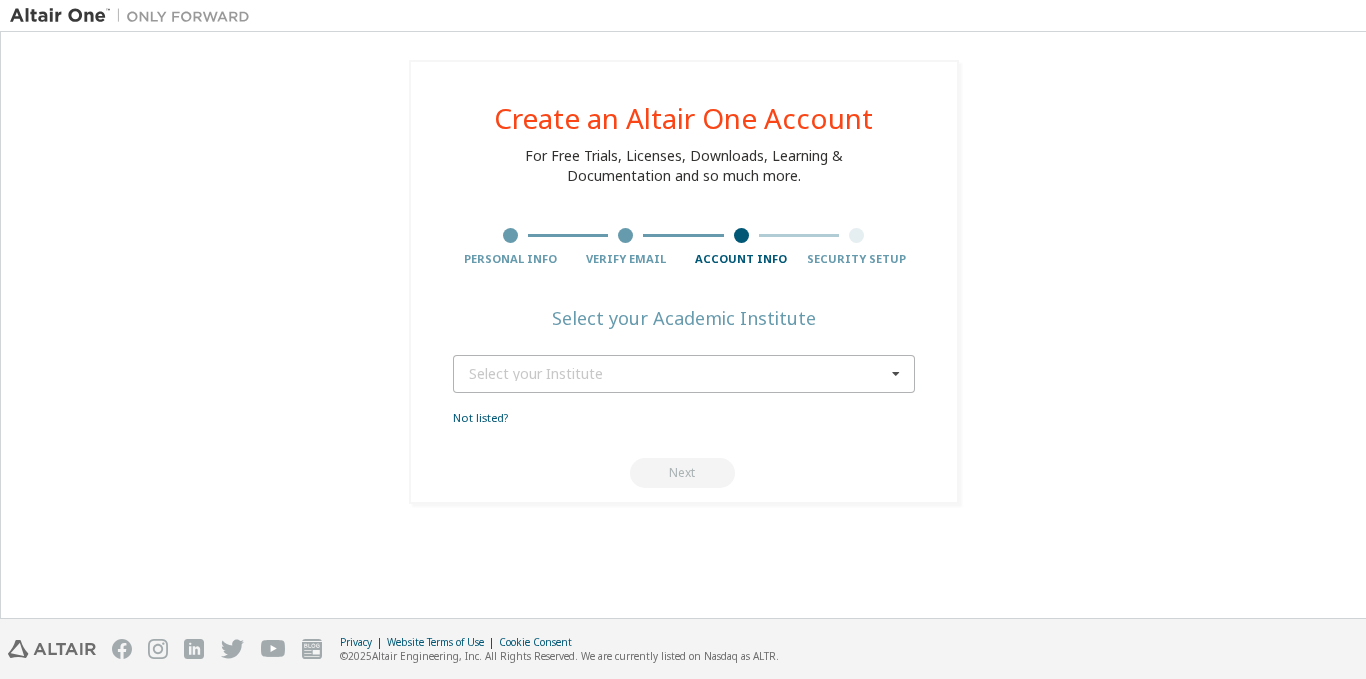click on "Select your Institute" at bounding box center (677, 374) 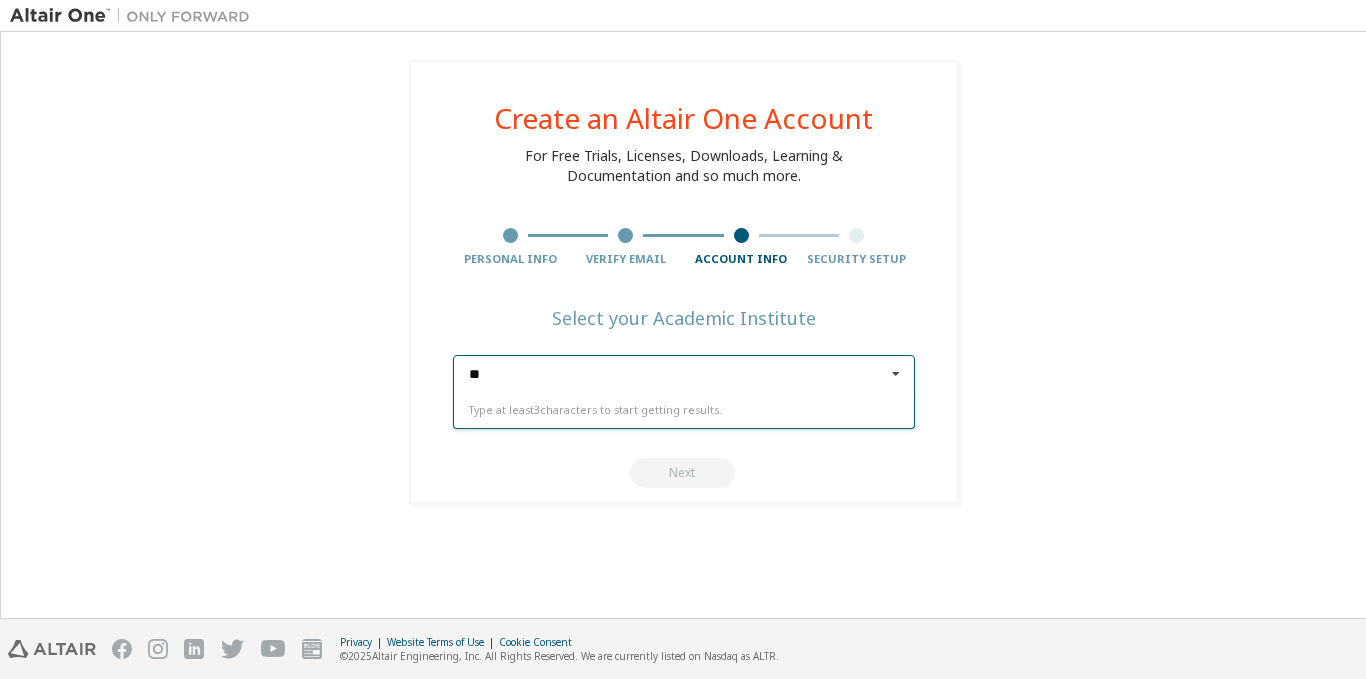 type on "*" 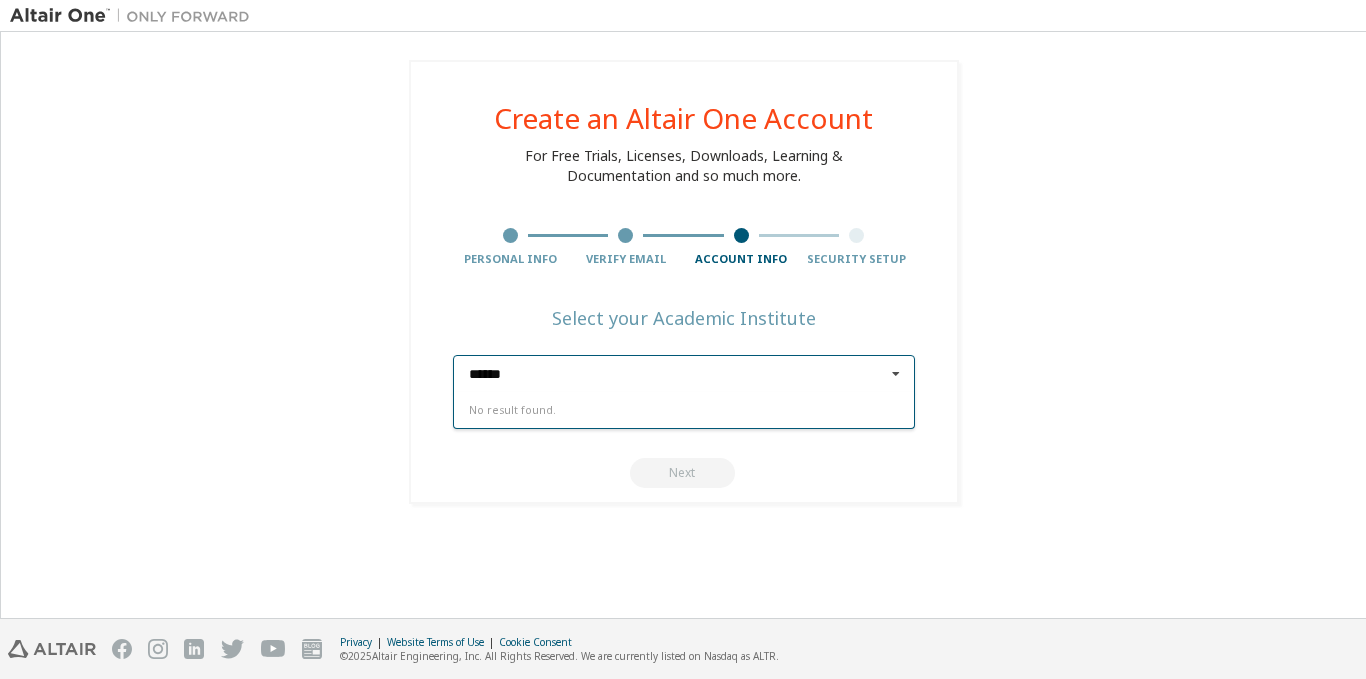 click on "*****" at bounding box center [685, 374] 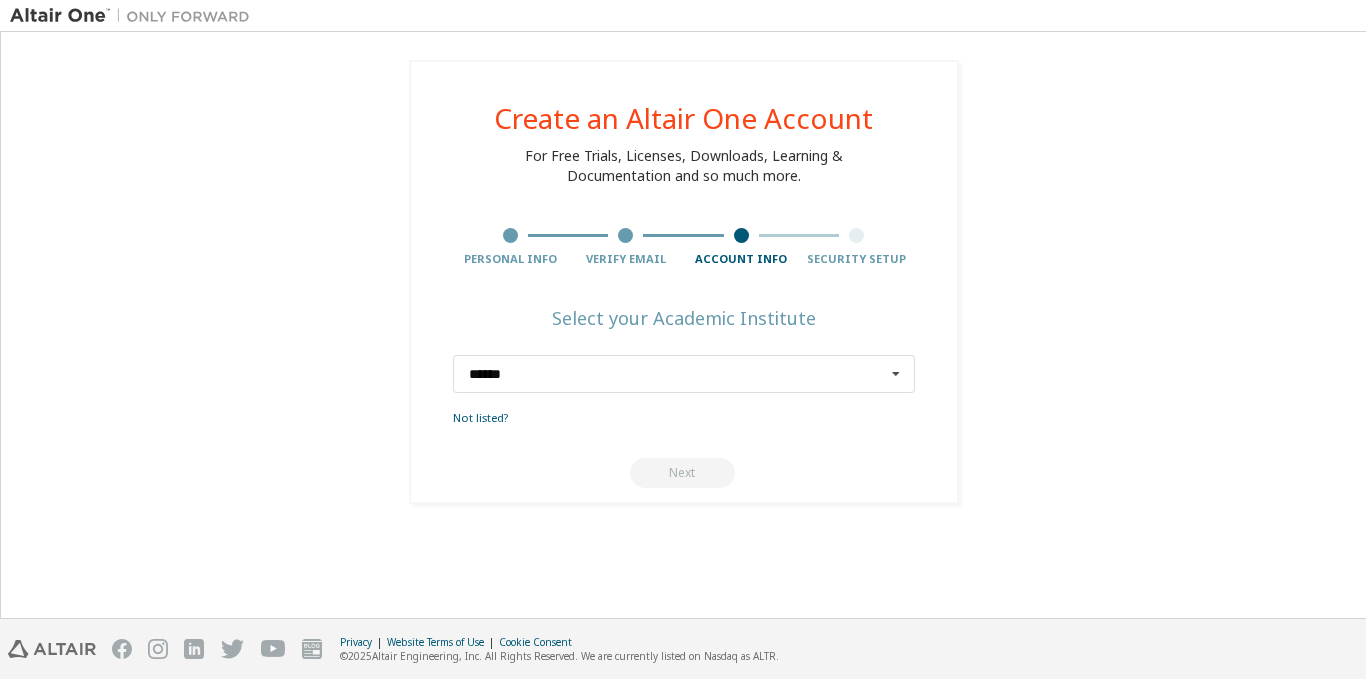 type on "*****" 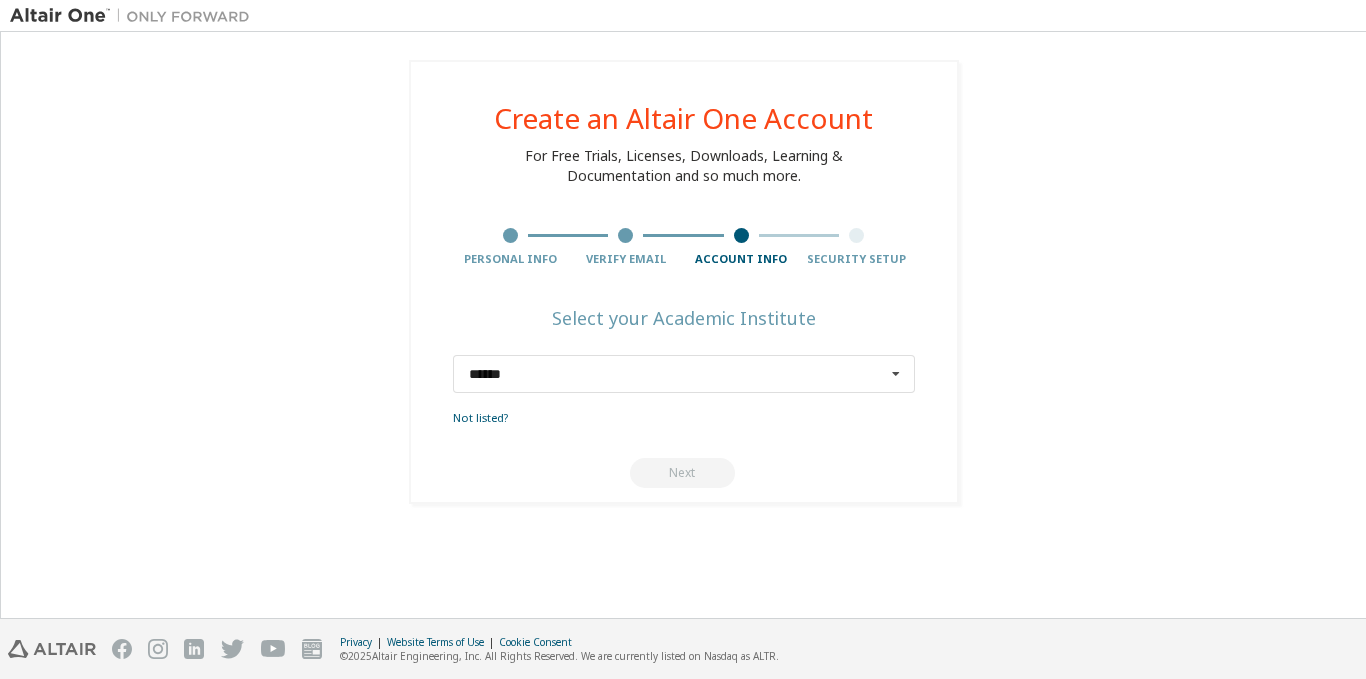type 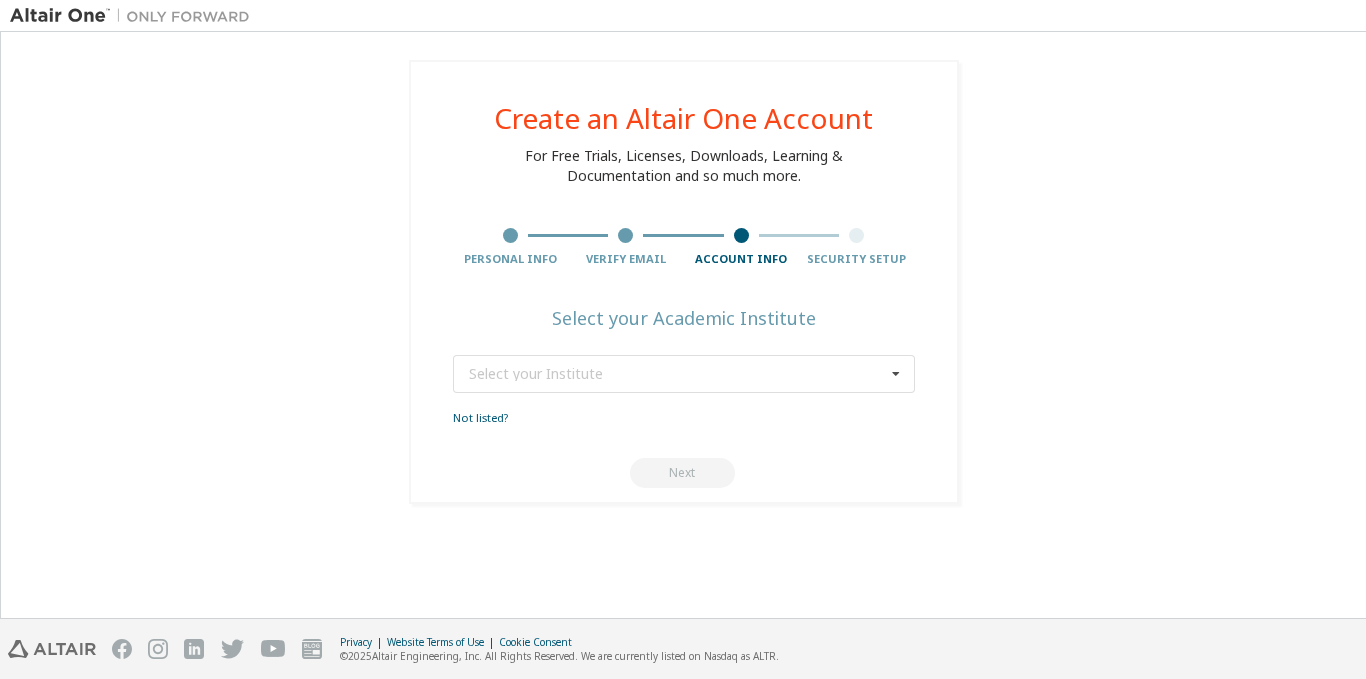 click on "Create an Altair One Account For Free Trials, Licenses, Downloads, Learning &  Documentation and so much more. Personal Info Verify Email Account Info Security Setup Select your Academic Institute Select your Institute [GEOGRAPHIC_DATA] [PERSON_NAME][GEOGRAPHIC_DATA] FACULTE DES SCIENCES APPLIQUEES [GEOGRAPHIC_DATA] [GEOGRAPHIC_DATA] [GEOGRAPHIC_DATA] and Applied Science [GEOGRAPHIC_DATA] [GEOGRAPHIC_DATA][PERSON_NAME] [GEOGRAPHIC_DATA] [GEOGRAPHIC_DATA] [GEOGRAPHIC_DATA] Next" at bounding box center (684, 282) 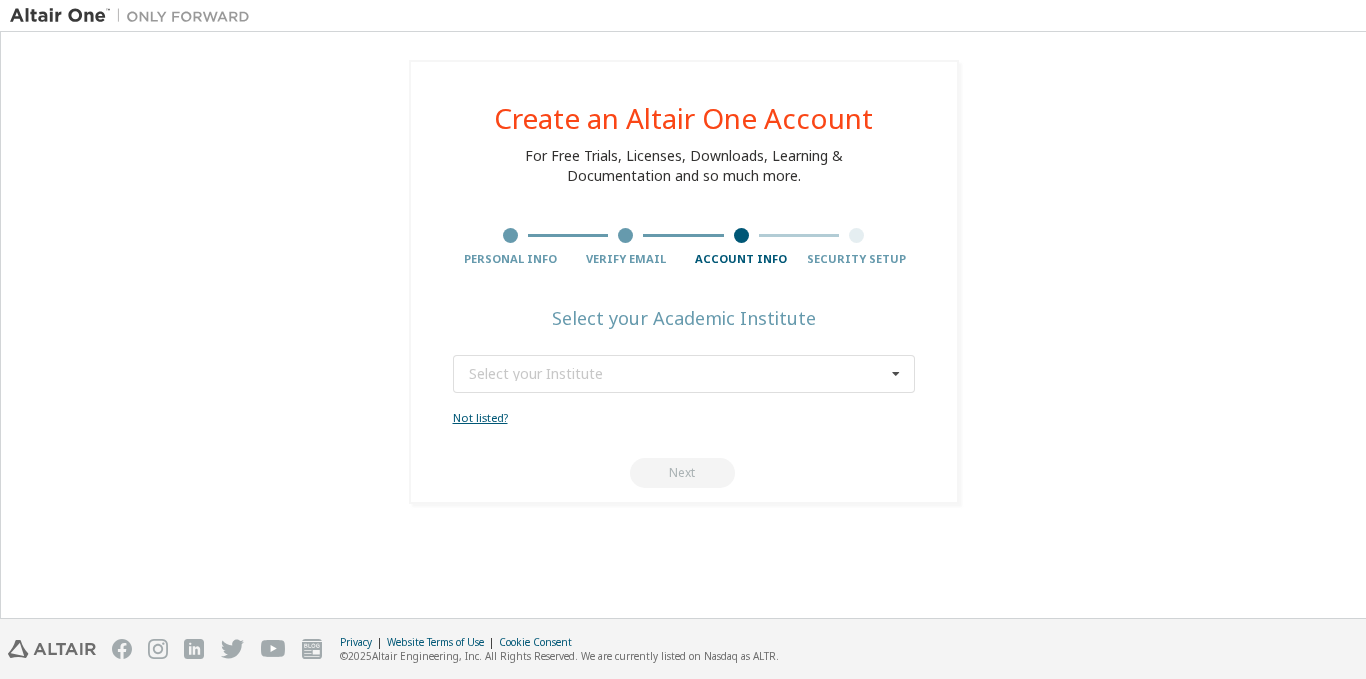 click on "Not listed?" at bounding box center (480, 417) 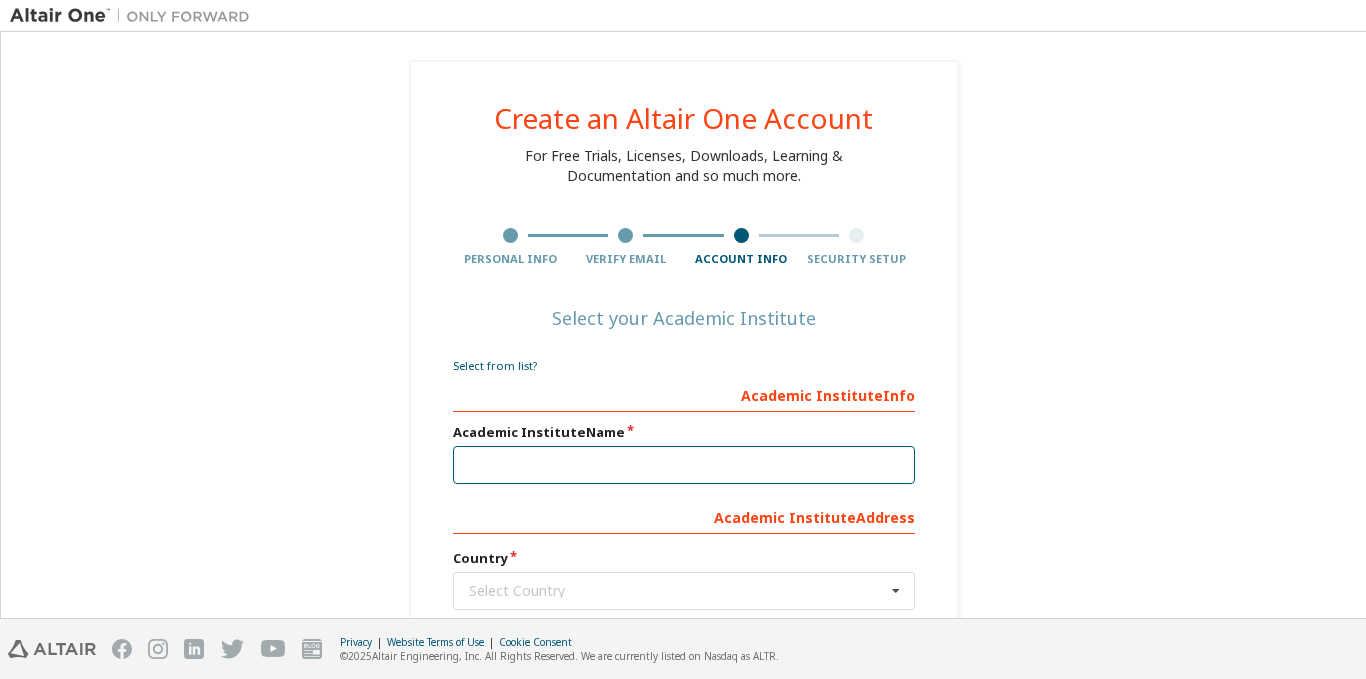 click at bounding box center [684, 465] 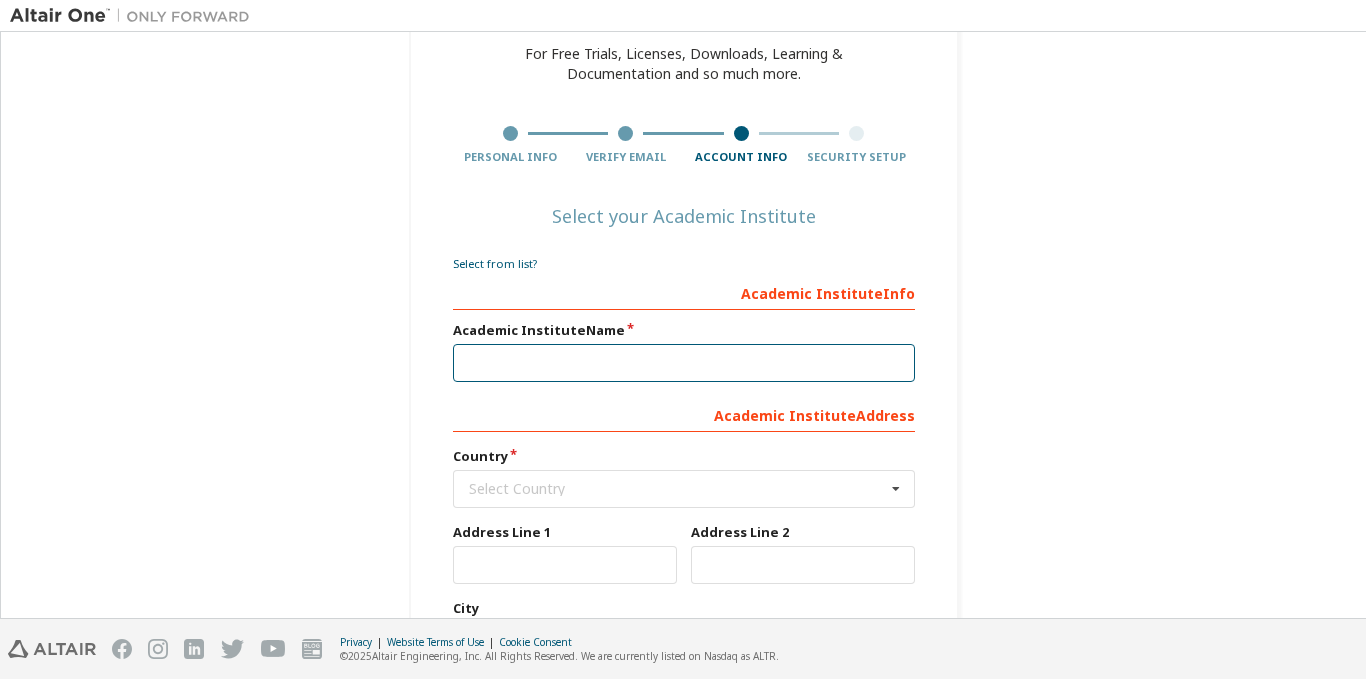 scroll, scrollTop: 100, scrollLeft: 0, axis: vertical 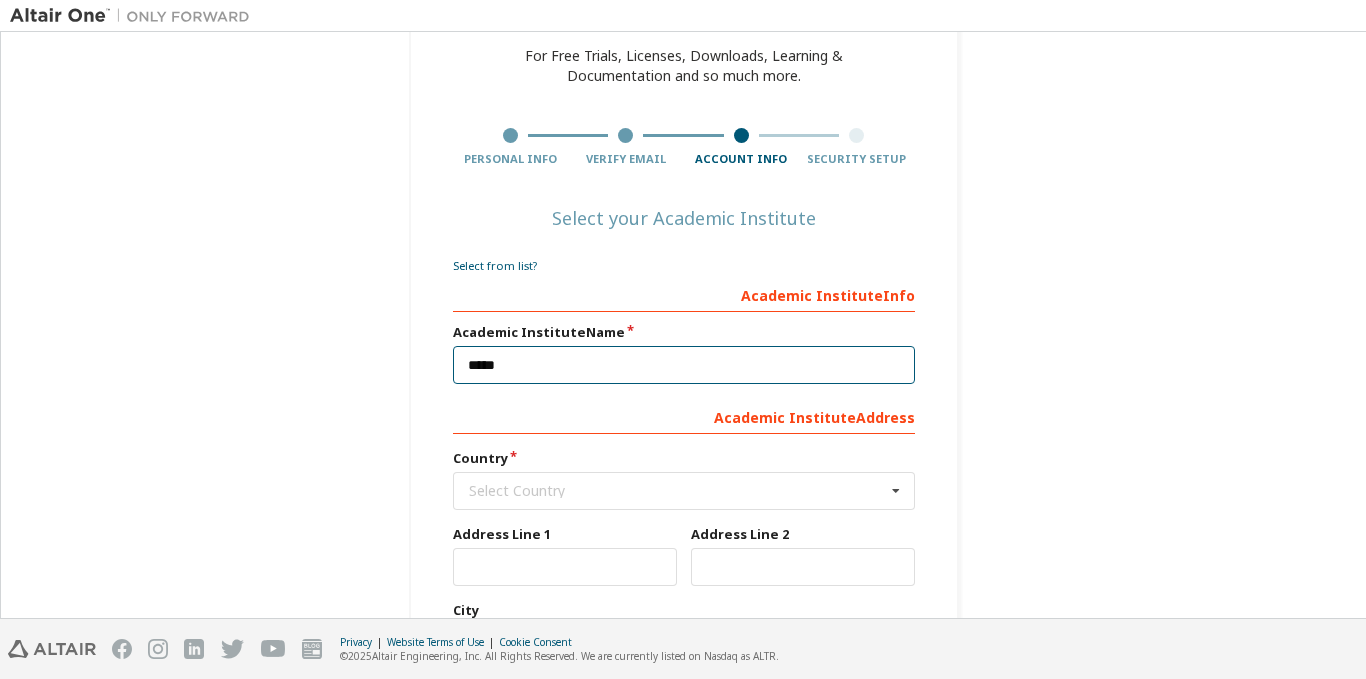 type on "*****" 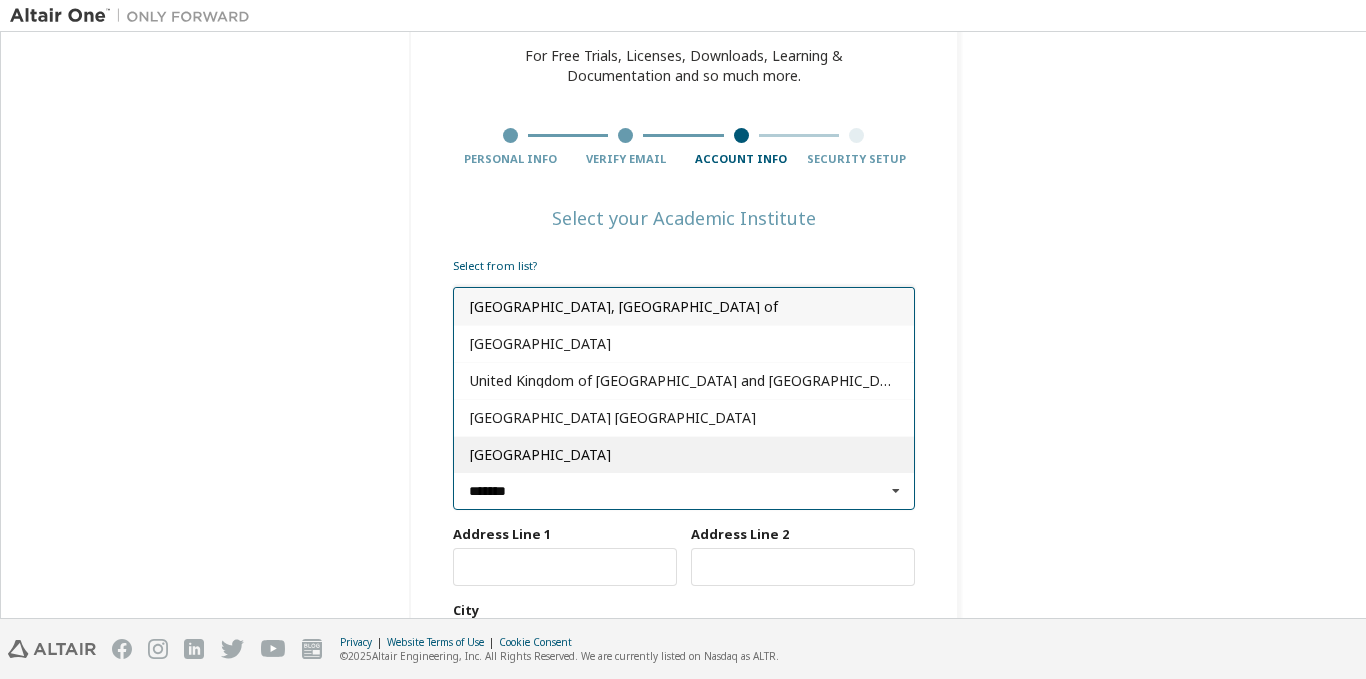 type on "******" 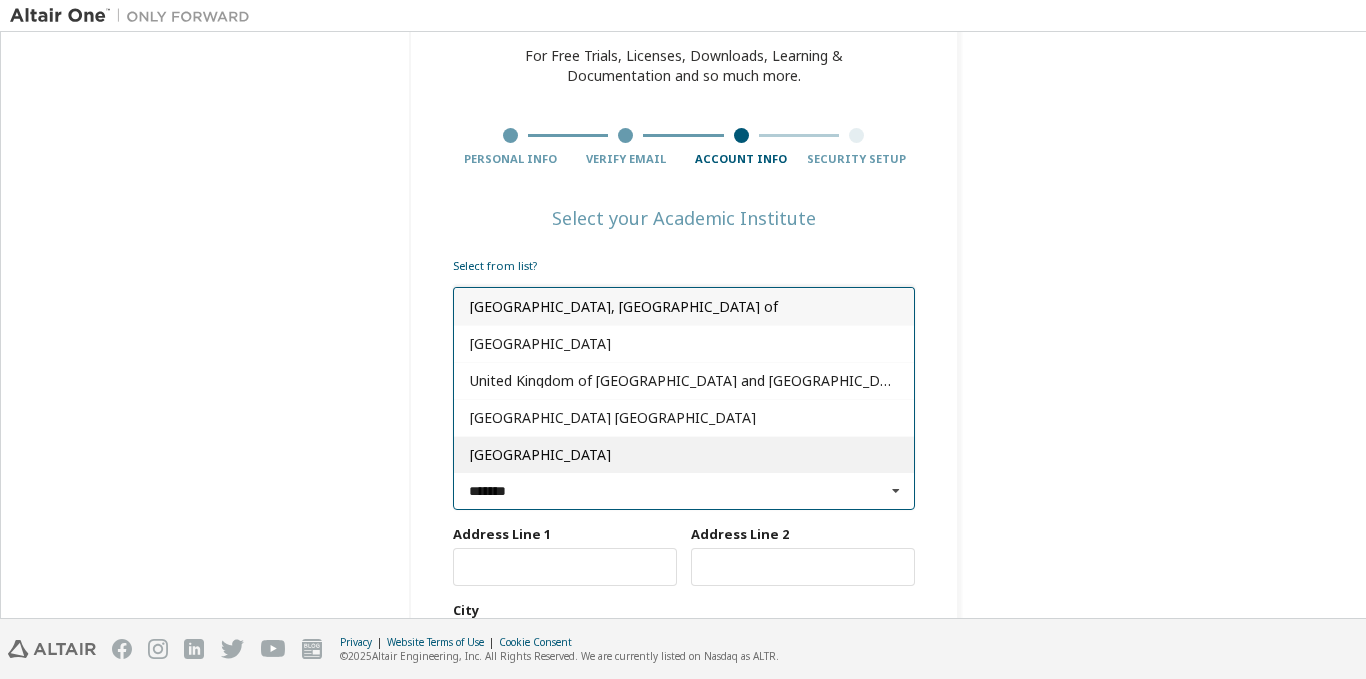 click on "[GEOGRAPHIC_DATA]" at bounding box center [684, 455] 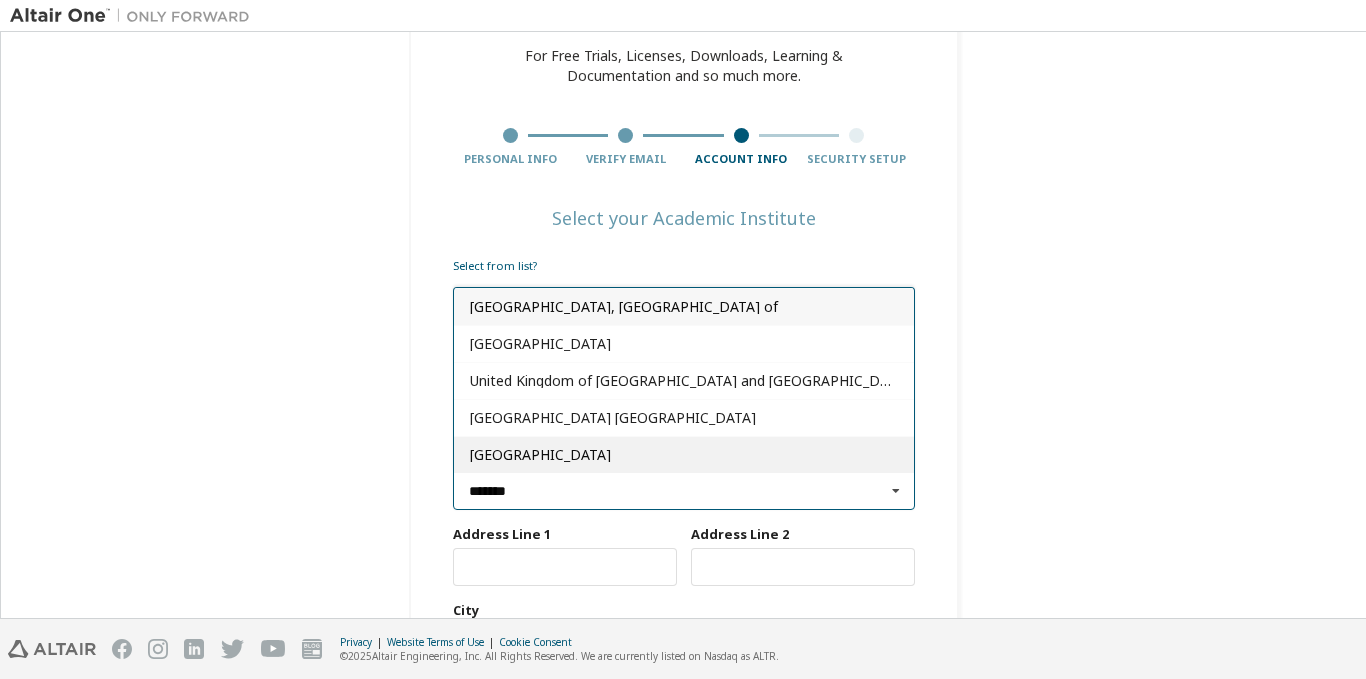 type on "***" 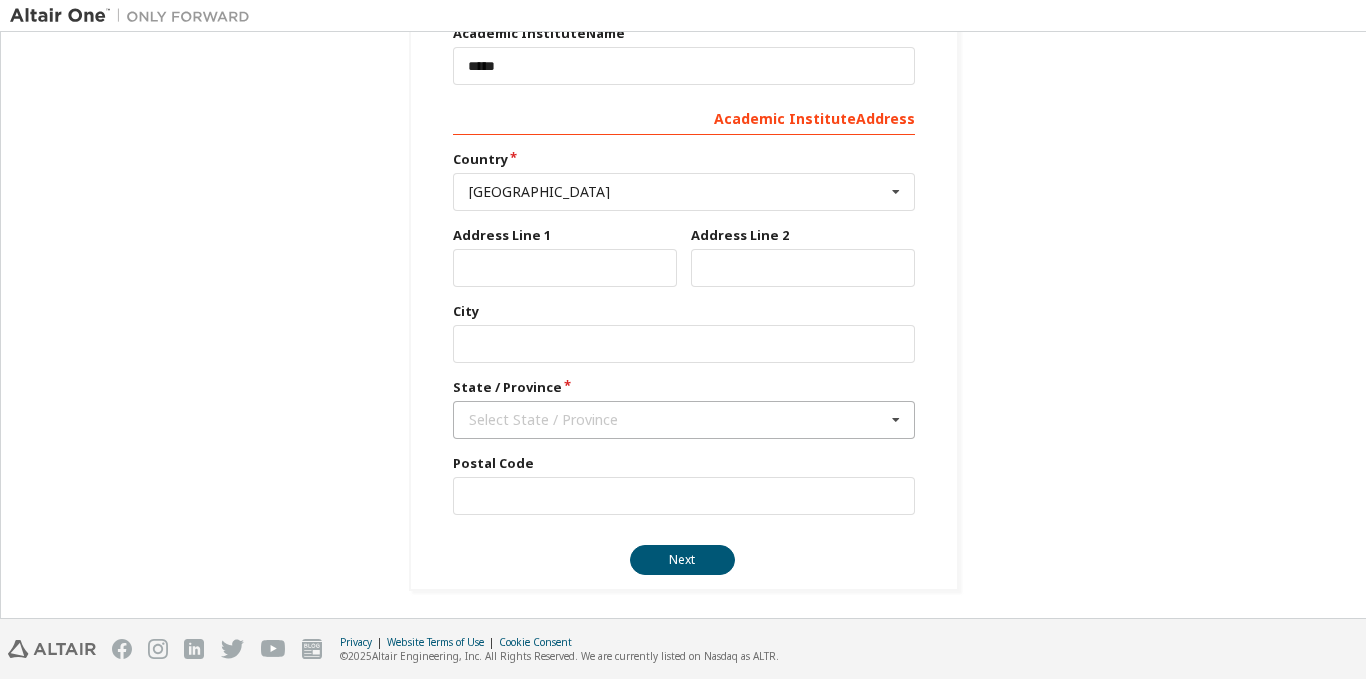 scroll, scrollTop: 400, scrollLeft: 0, axis: vertical 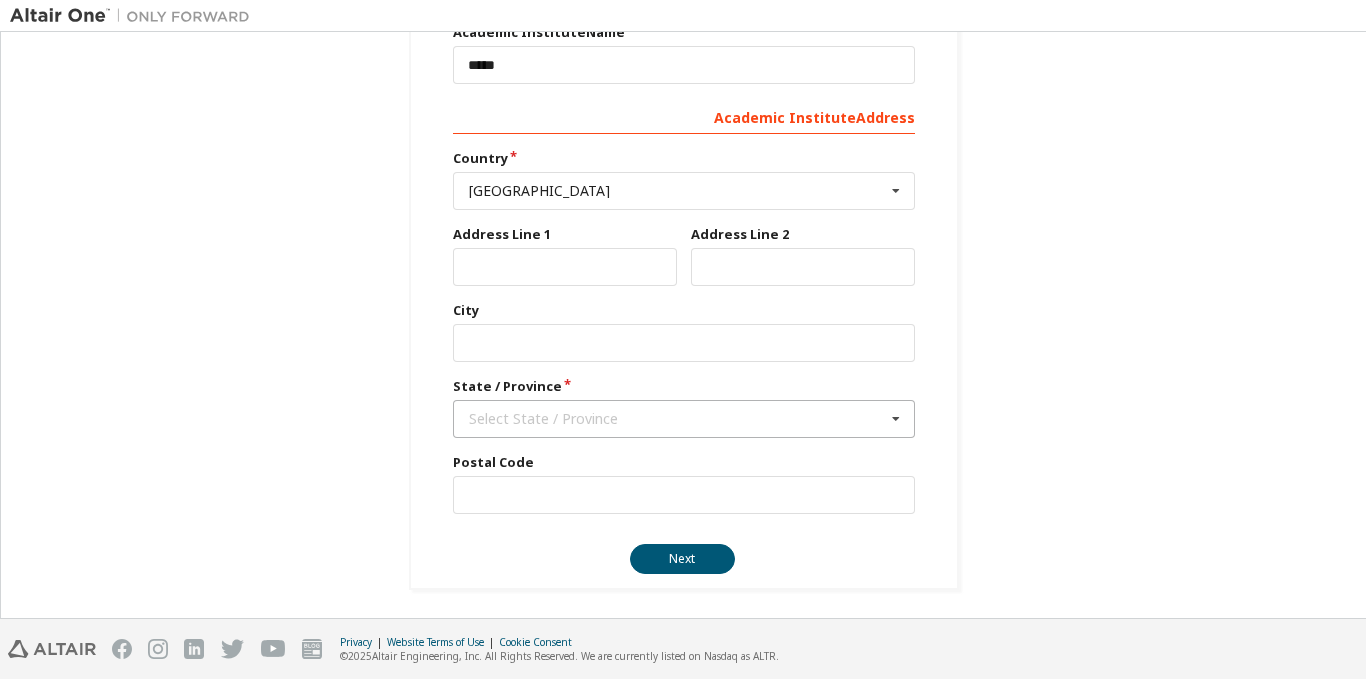 click on "Select State / Province" at bounding box center [677, 419] 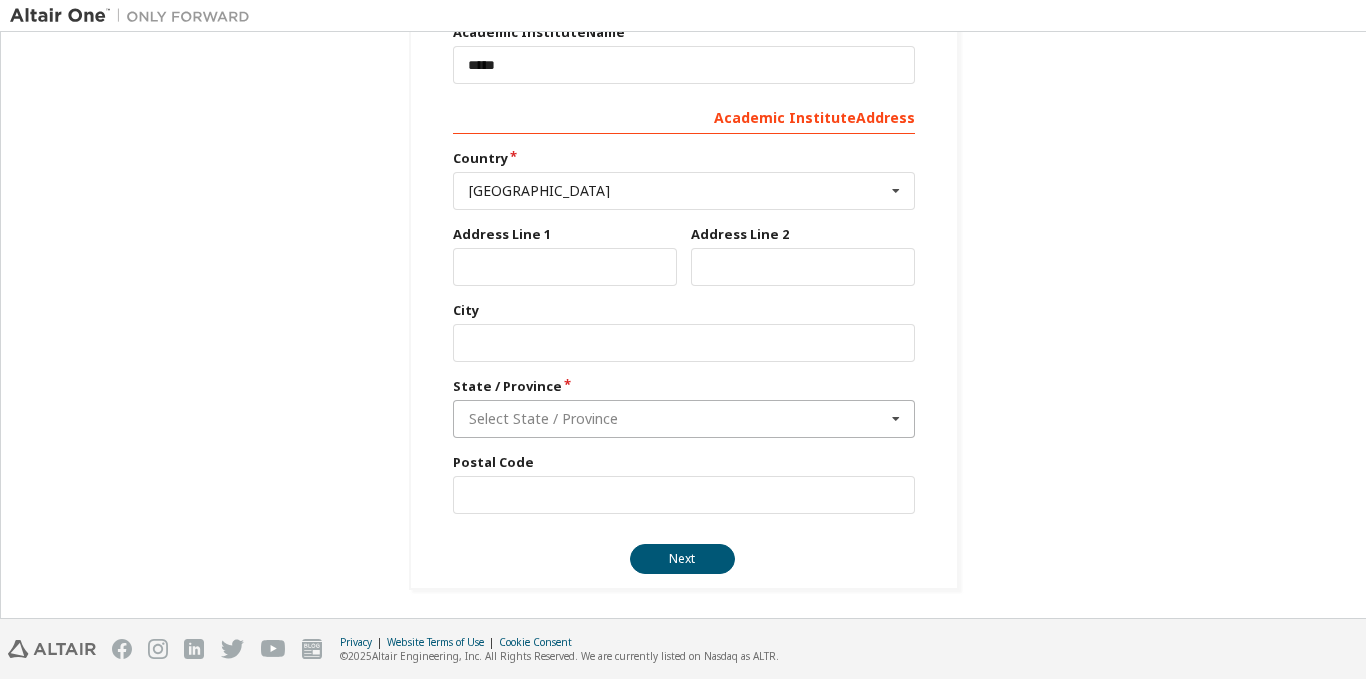 click at bounding box center (685, 419) 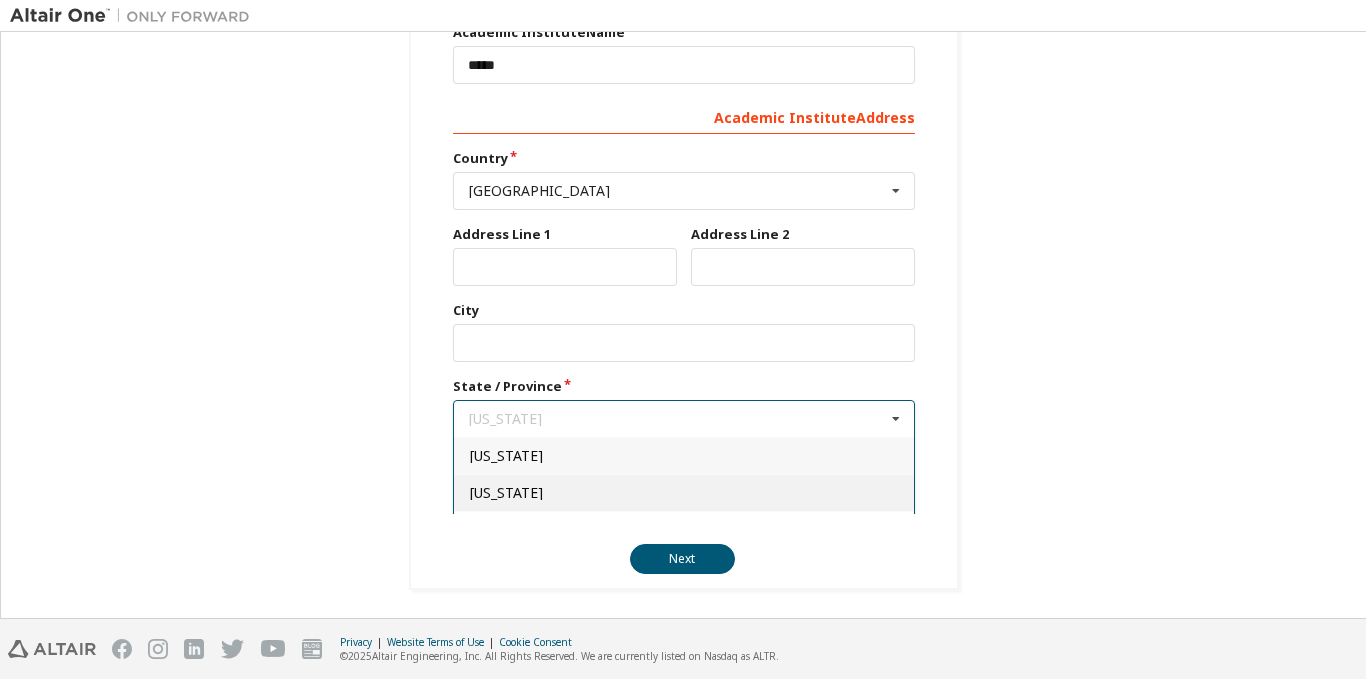 click on "[US_STATE]" at bounding box center [684, 492] 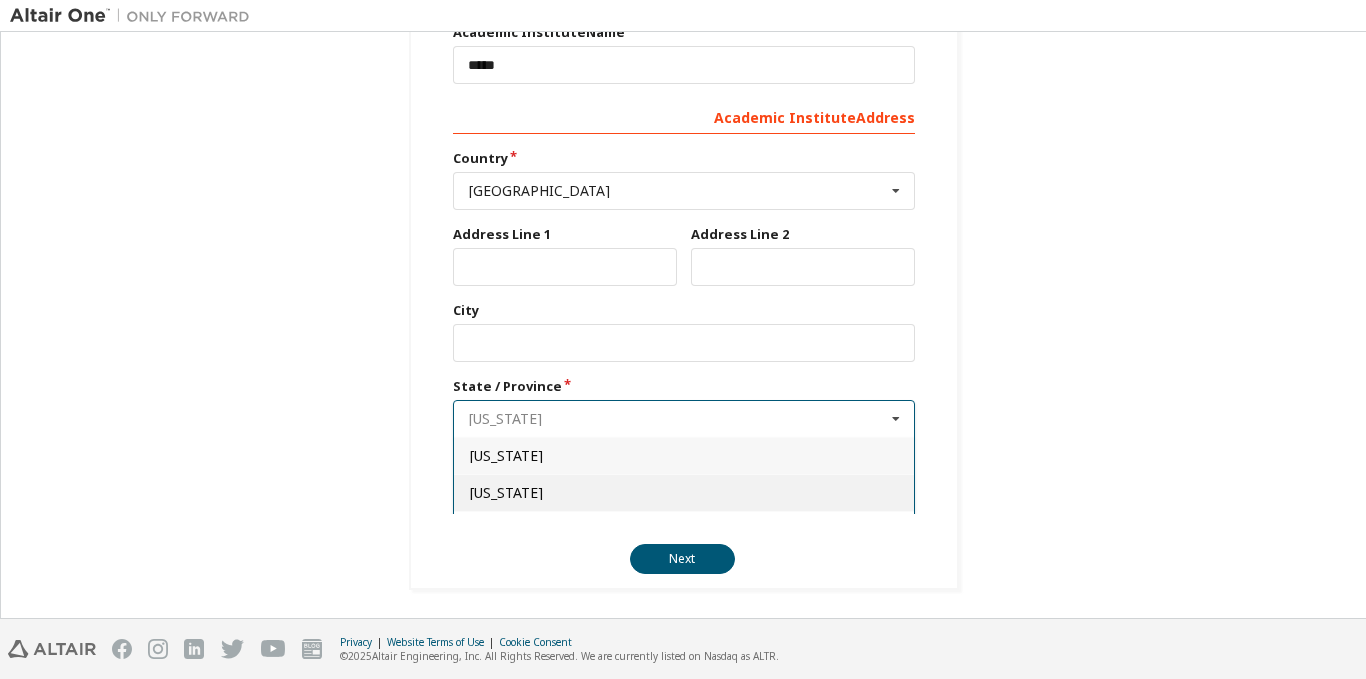 type on "**" 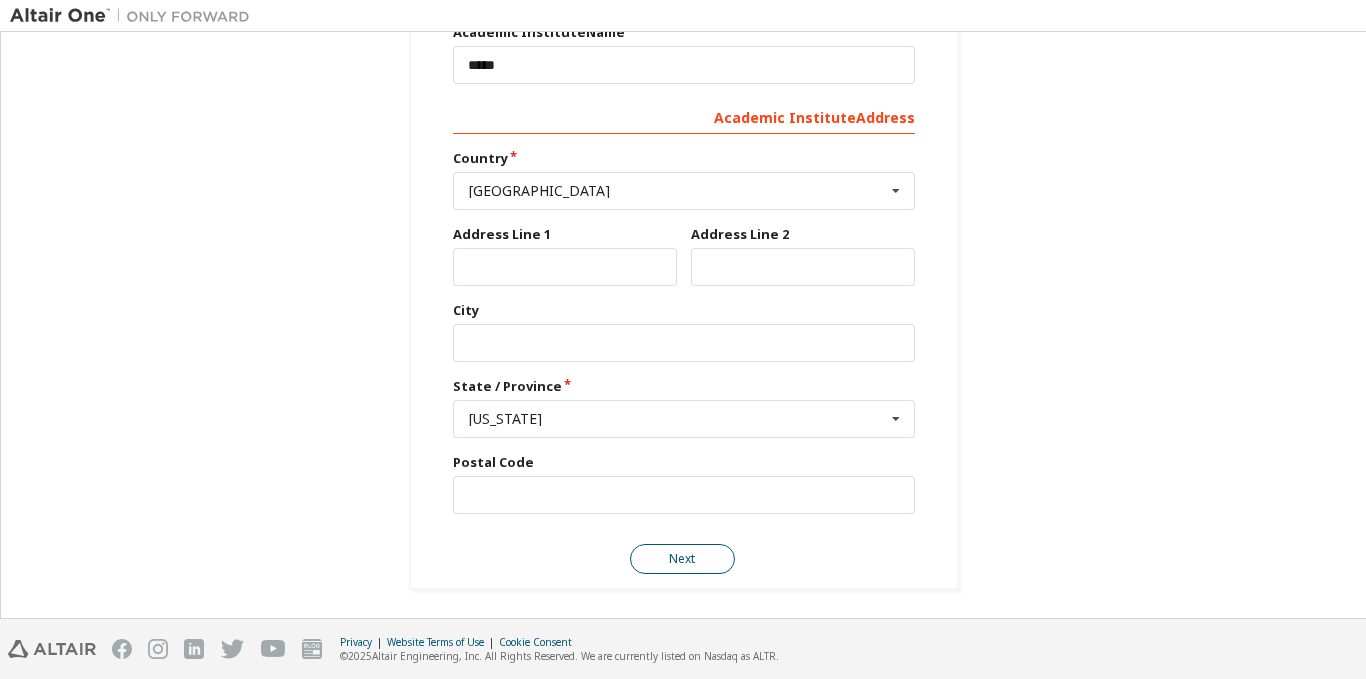 click on "Next" at bounding box center [682, 559] 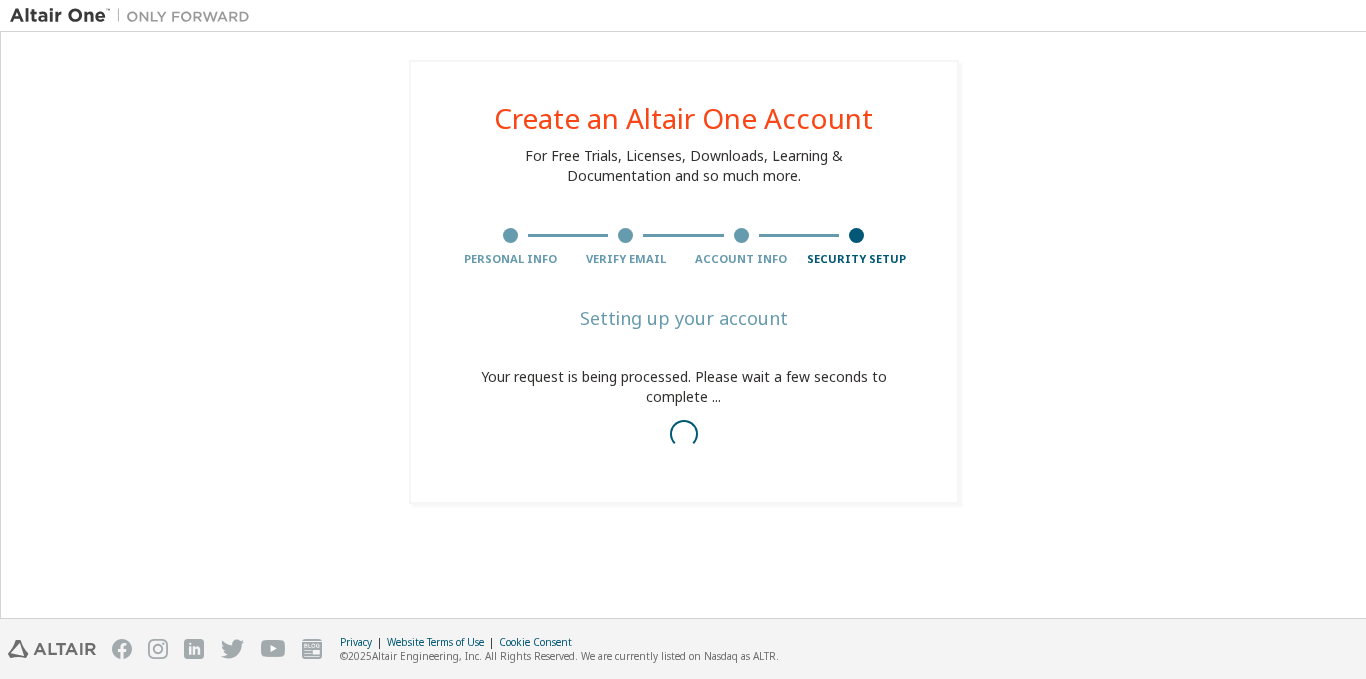 scroll, scrollTop: 0, scrollLeft: 0, axis: both 